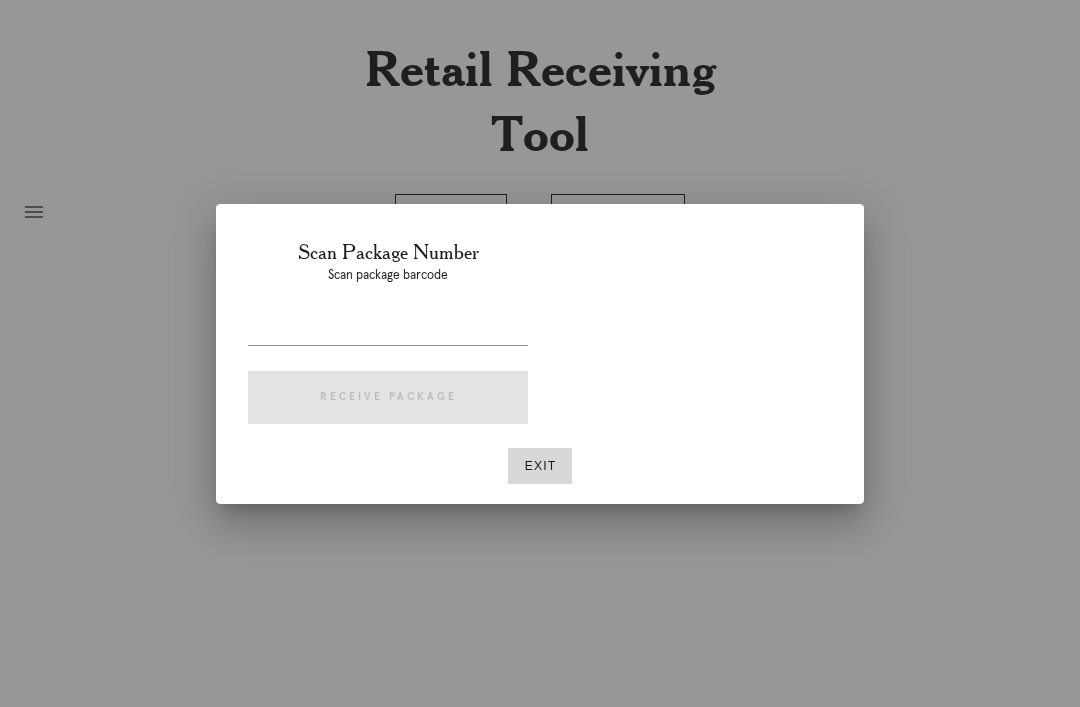 scroll, scrollTop: 64, scrollLeft: 0, axis: vertical 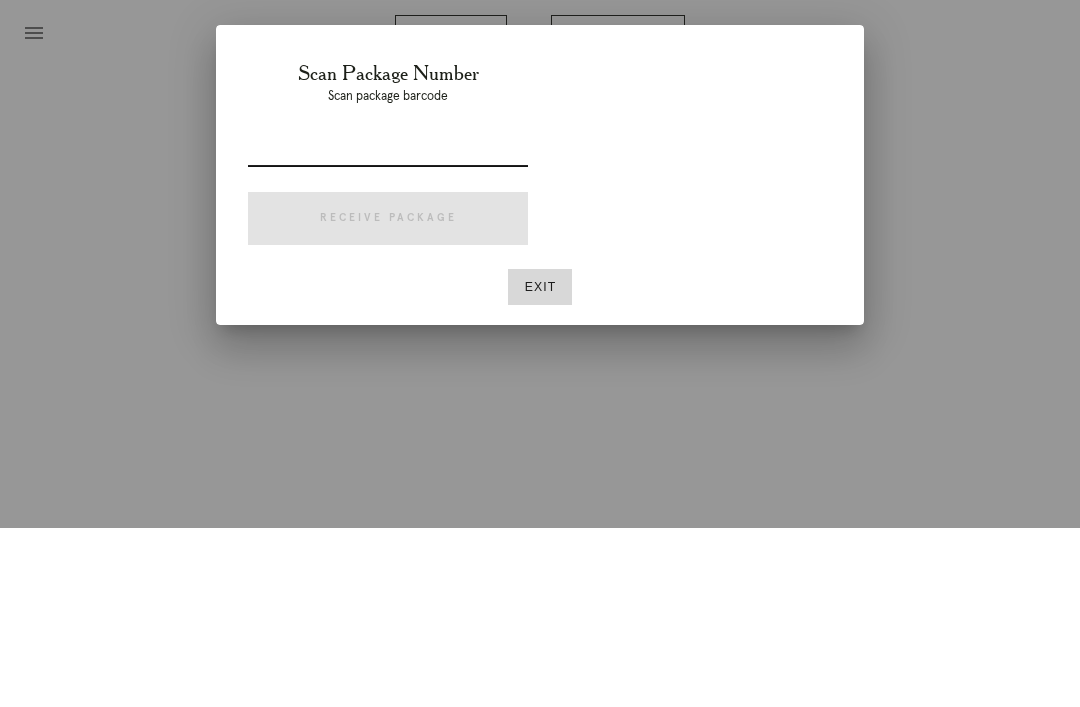 click at bounding box center (388, 329) 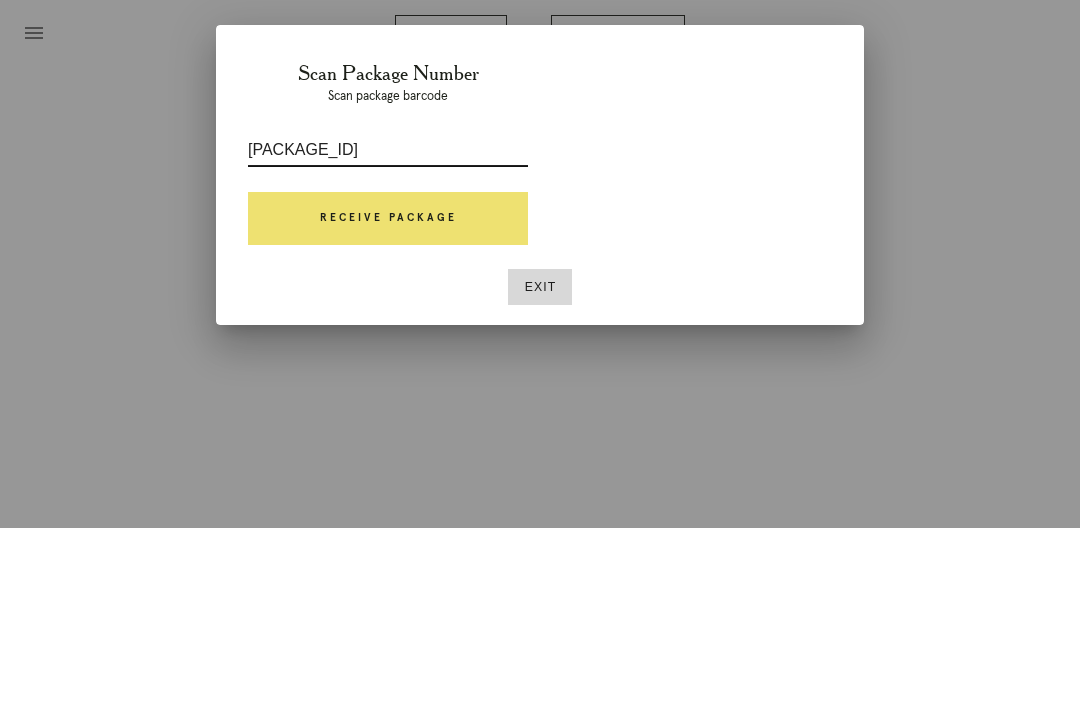 type on "P717756932503180" 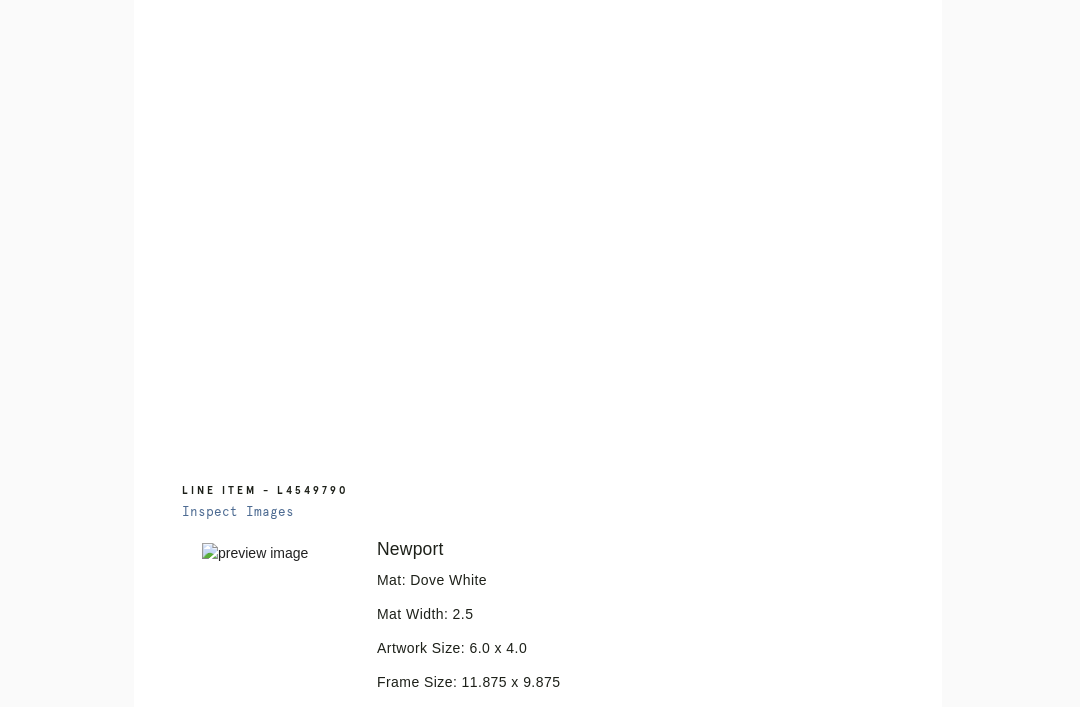 scroll, scrollTop: 1115, scrollLeft: 0, axis: vertical 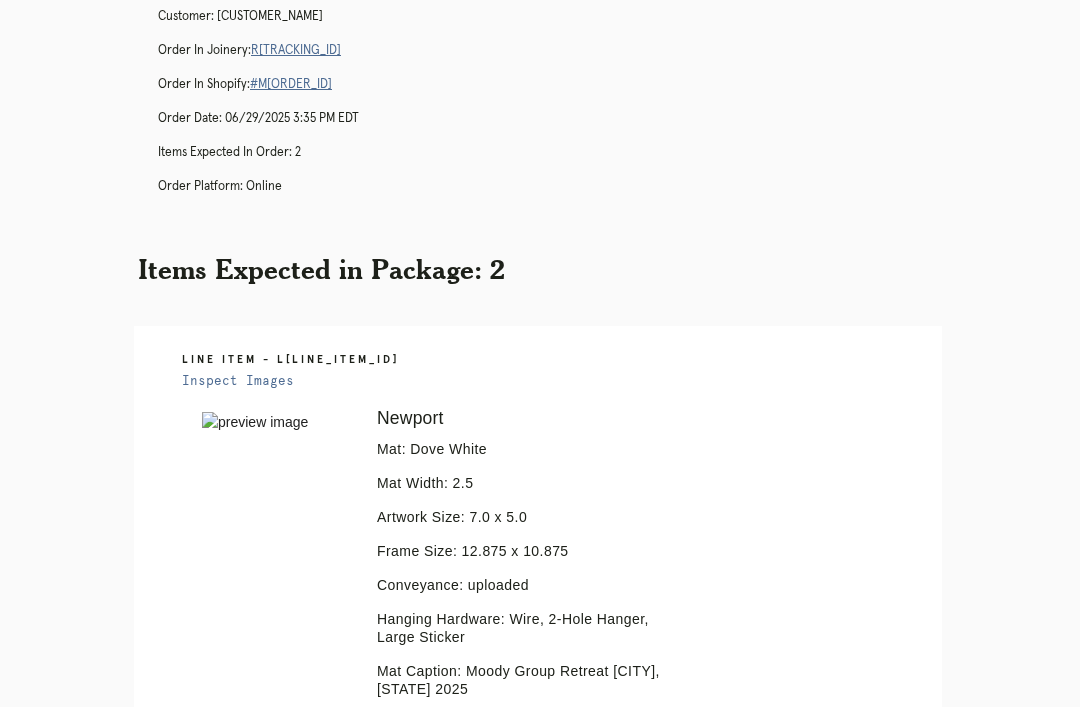 click on "Orders" at bounding box center (451, 1536) 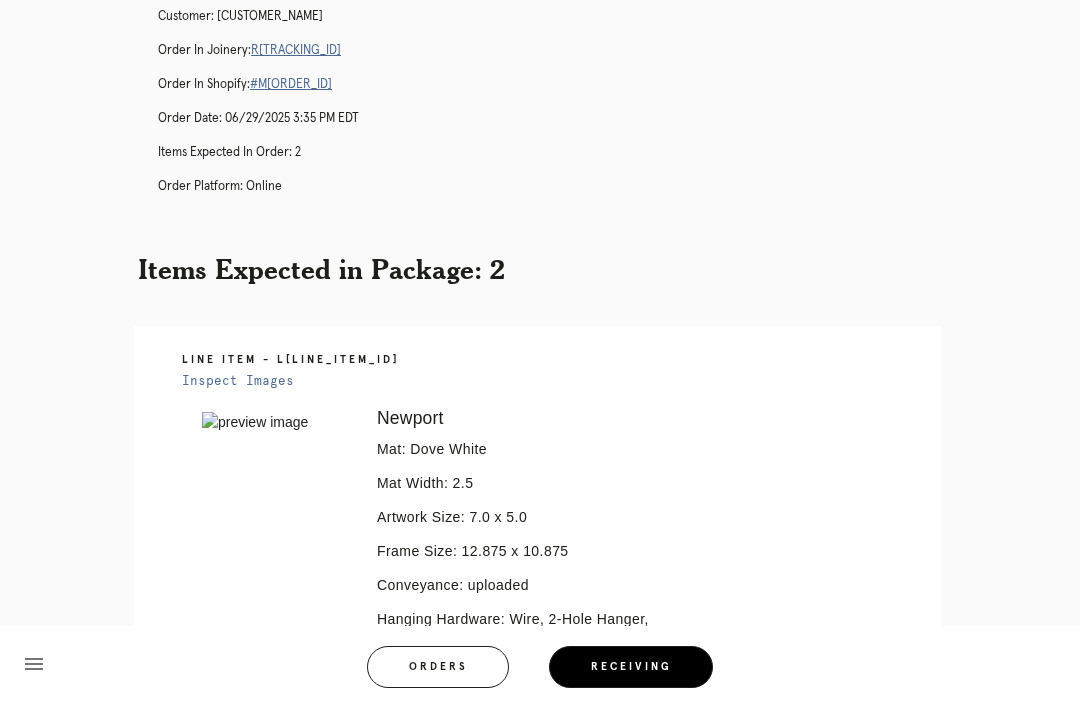 scroll, scrollTop: 0, scrollLeft: 0, axis: both 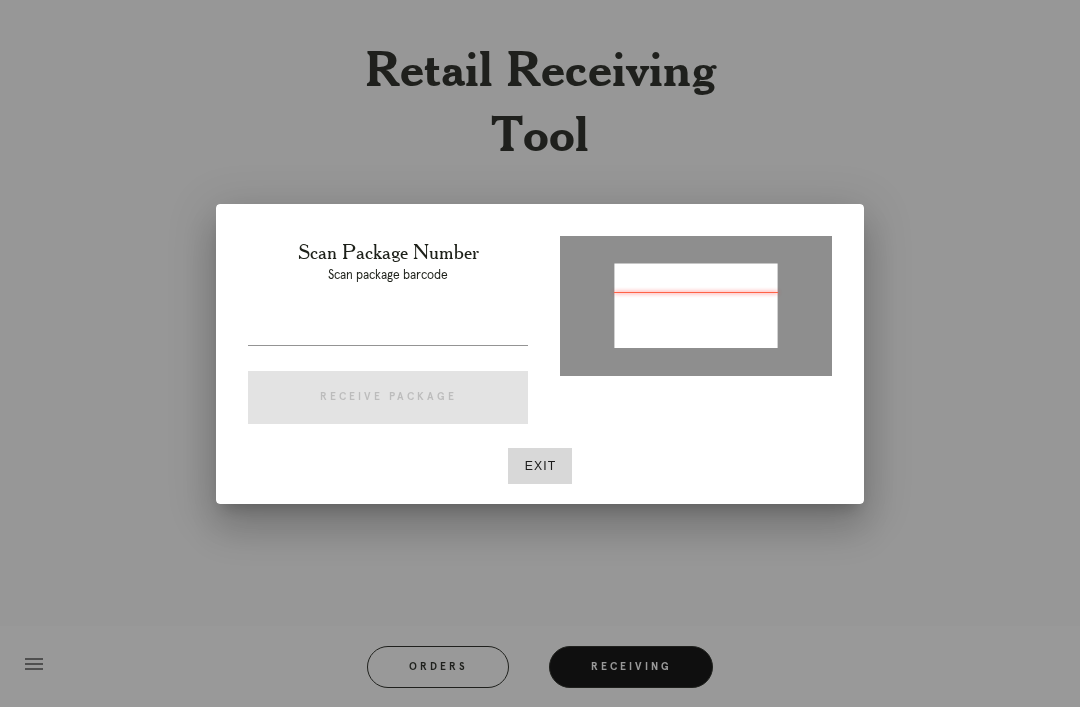 click at bounding box center (388, 329) 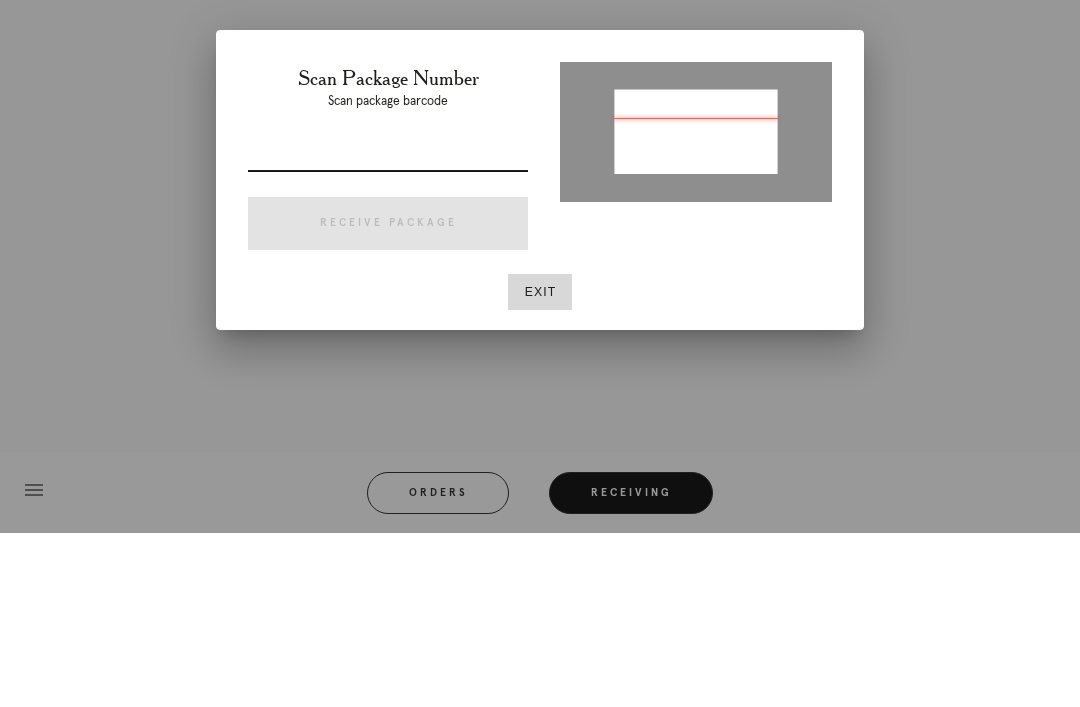 click at bounding box center [388, 329] 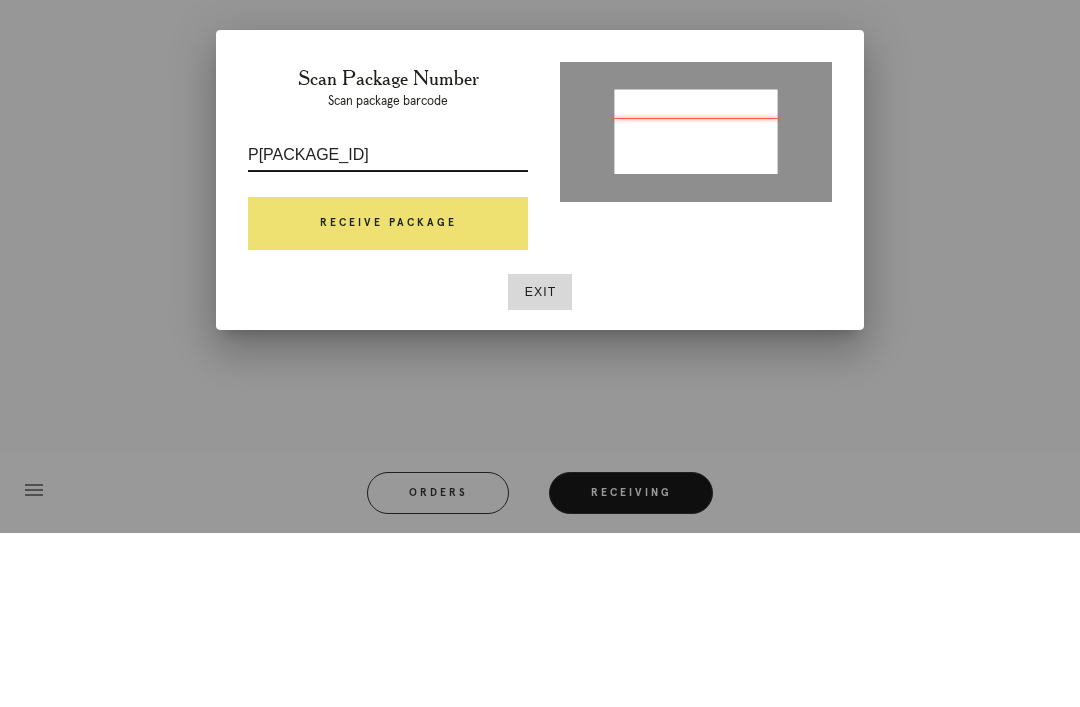 click on "Receive Package" at bounding box center [388, 398] 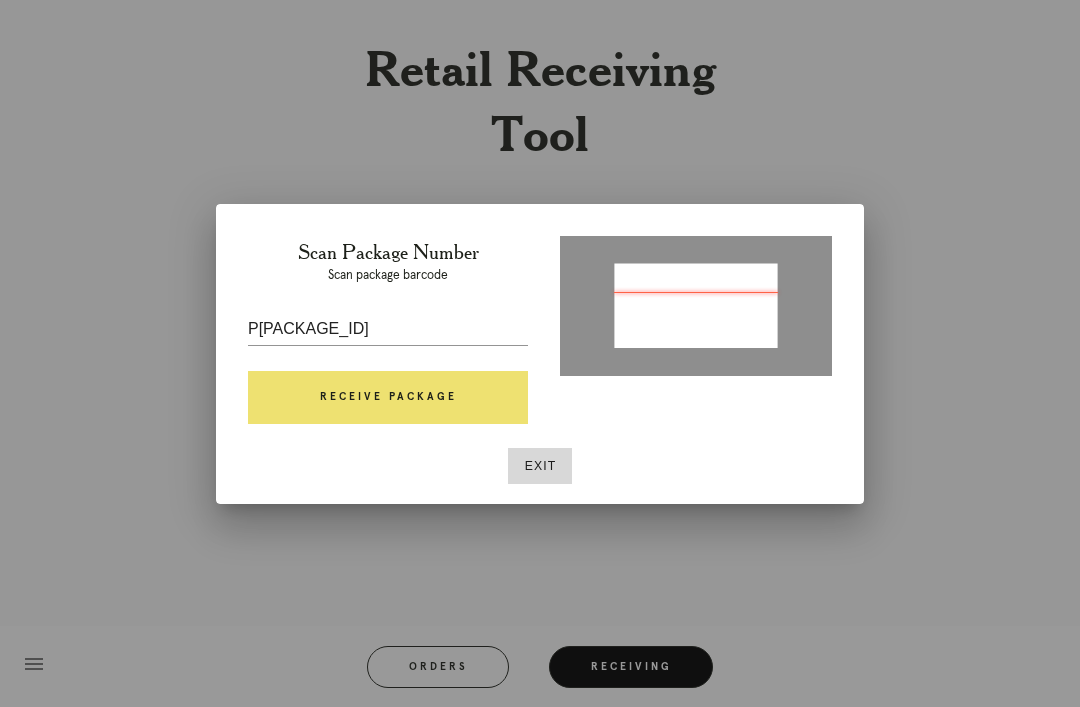 click on "P992157800149978" at bounding box center (388, 329) 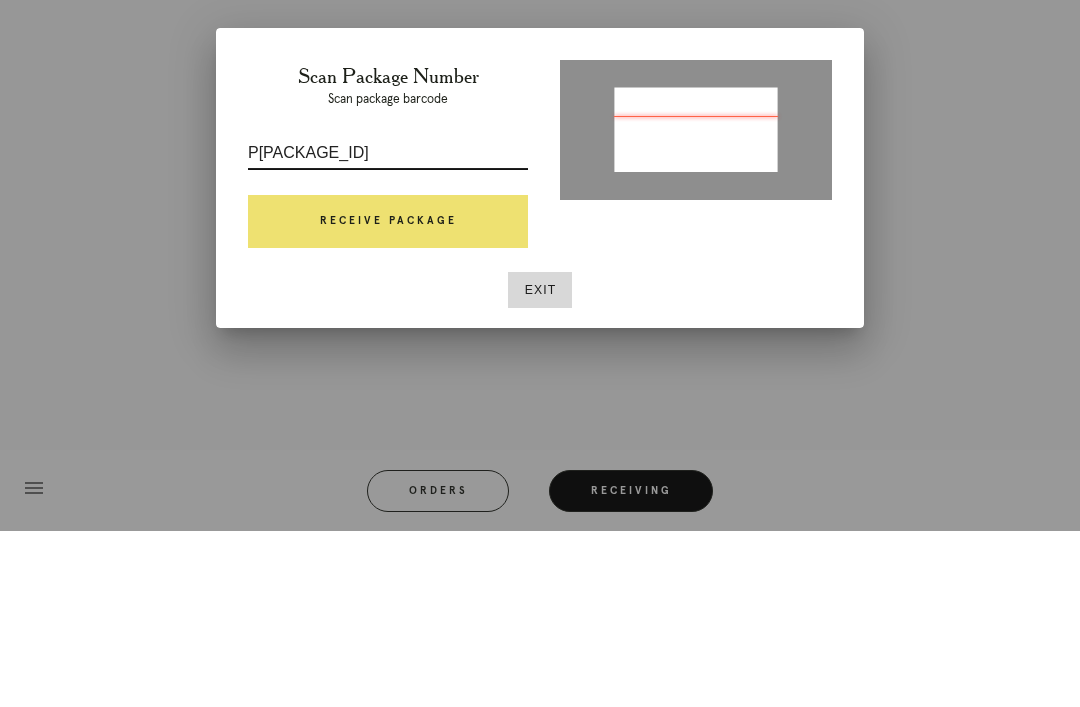 click on "P992157800149978" at bounding box center (388, 329) 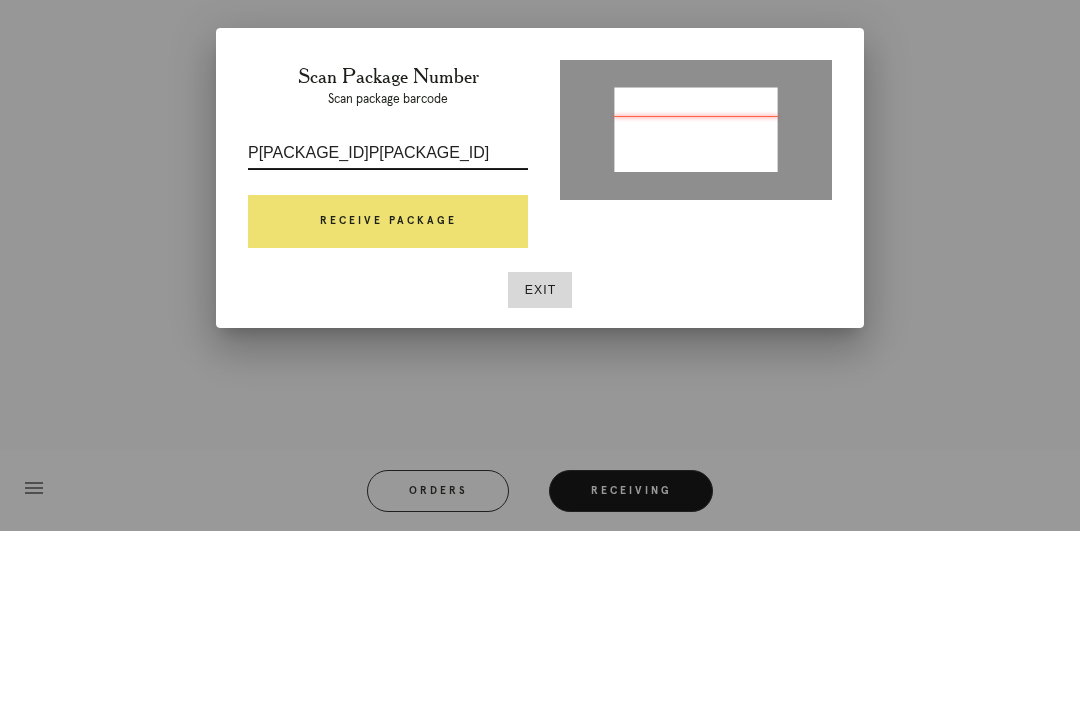 click on "Receive Package" at bounding box center (388, 398) 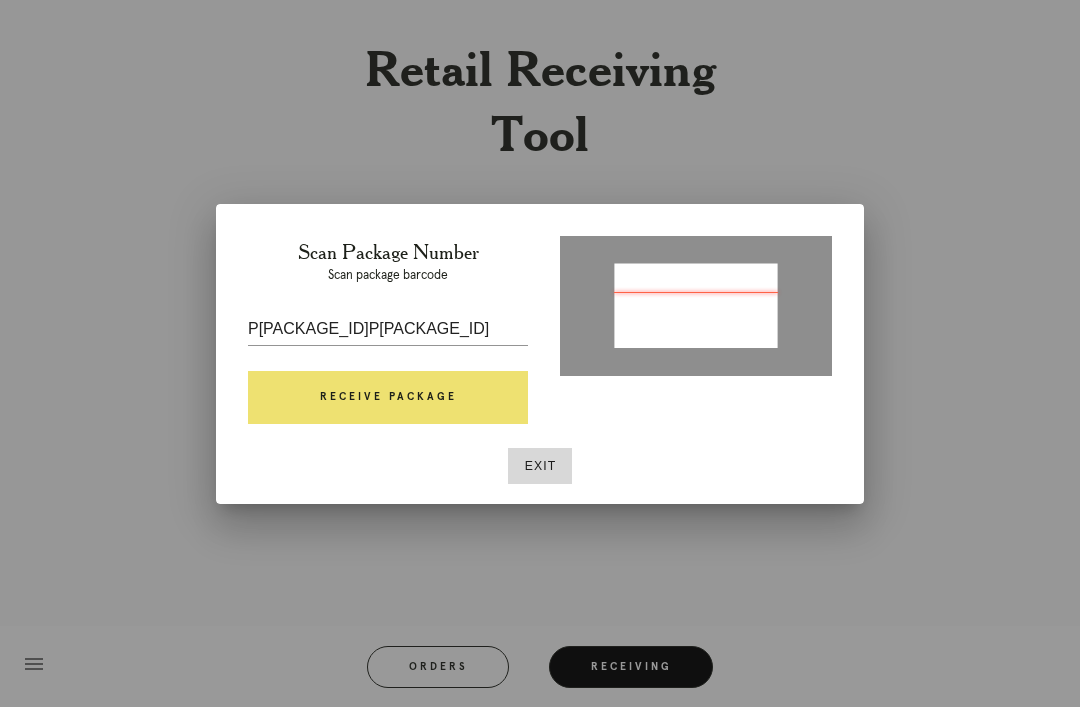 click at bounding box center (540, 353) 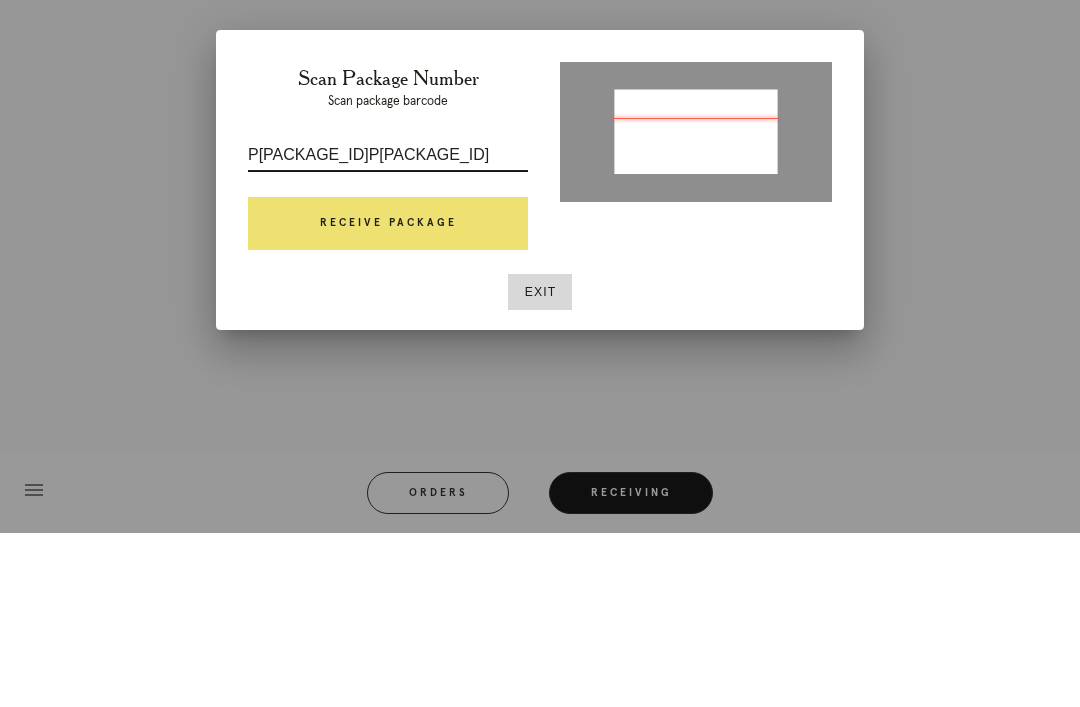 click on "P992157800149978P932157800149973" at bounding box center (388, 329) 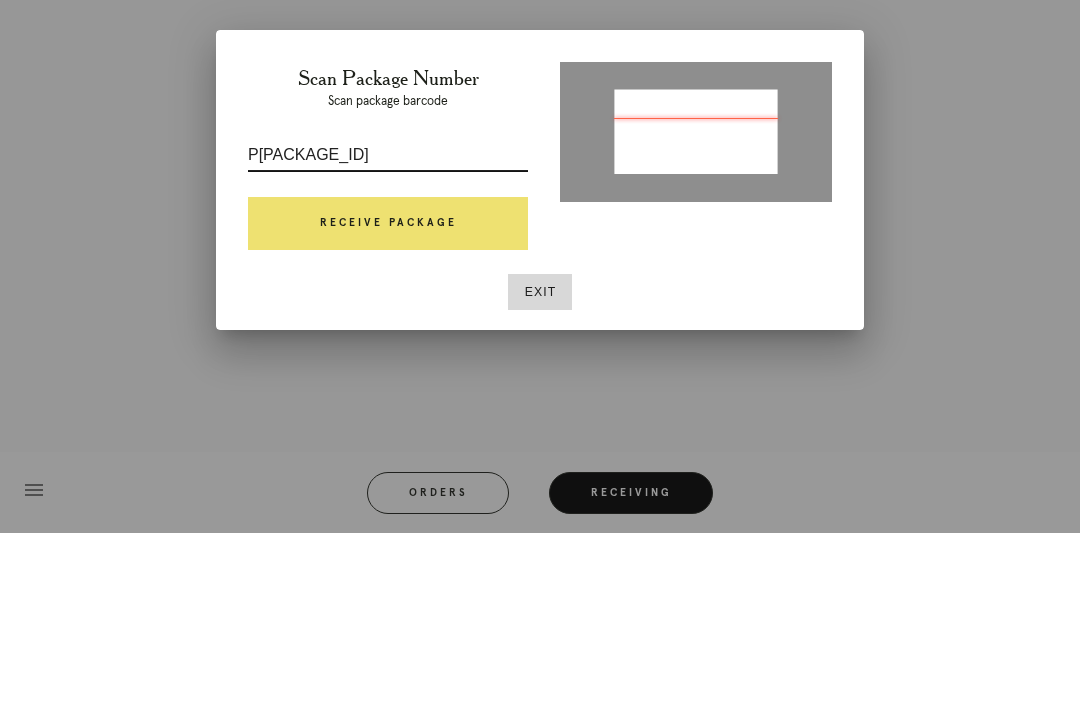 type on "P932157800149973" 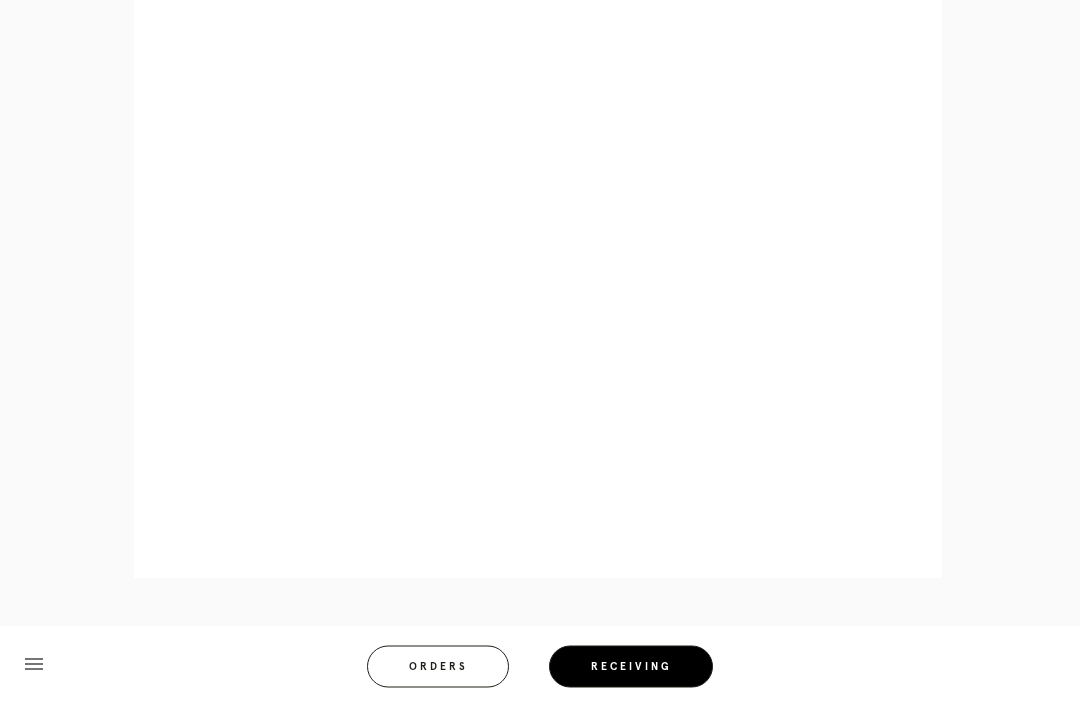 scroll, scrollTop: 1048, scrollLeft: 0, axis: vertical 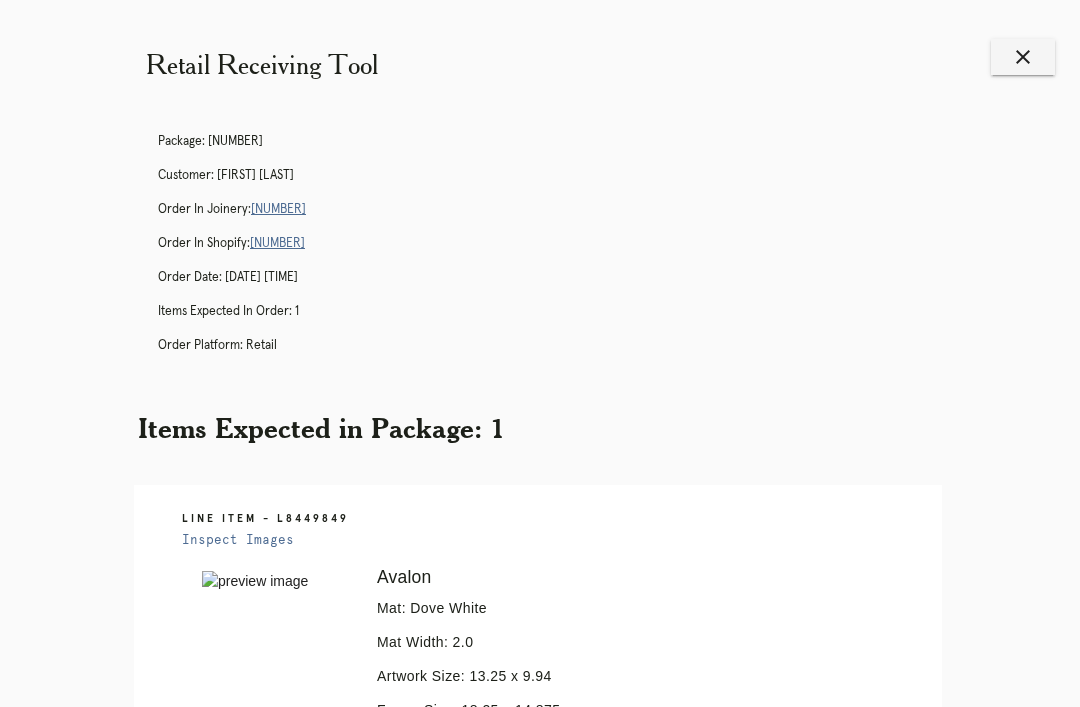 click on "R[TRACKING_ID]" at bounding box center (278, 209) 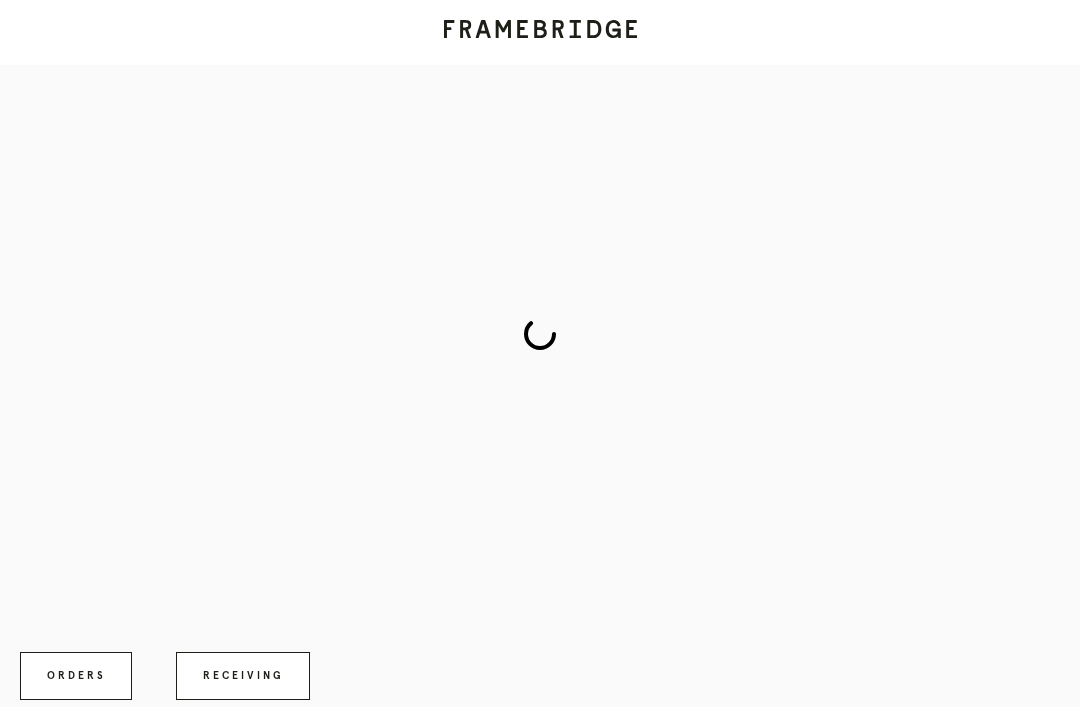 scroll, scrollTop: 0, scrollLeft: 0, axis: both 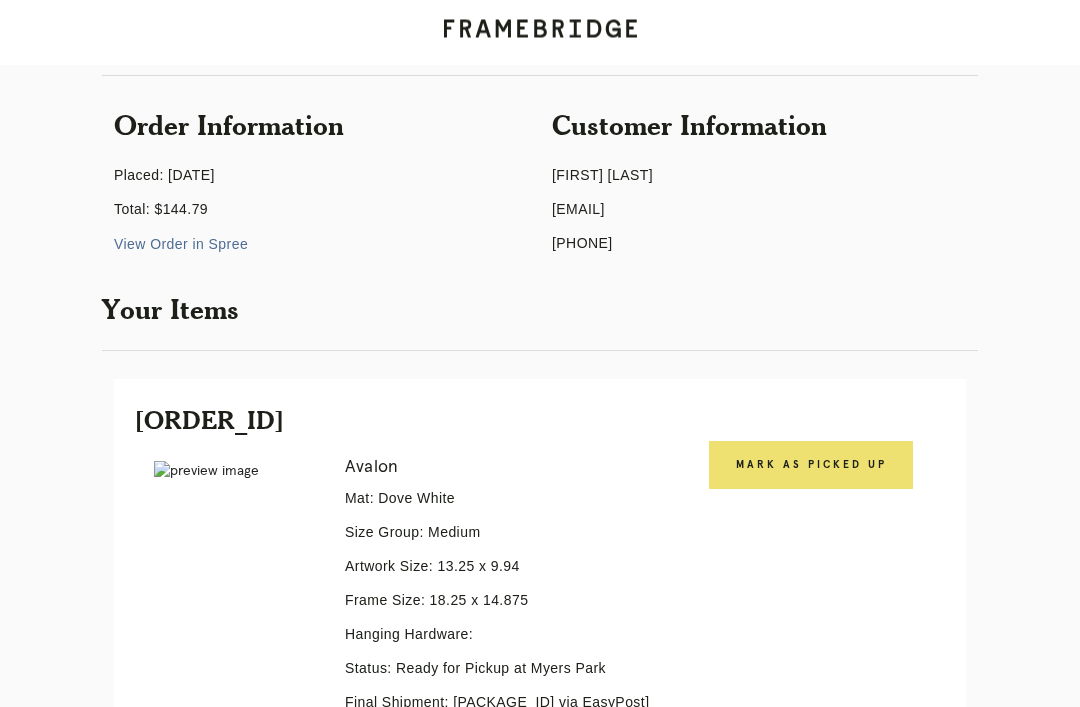 click on "Mark as Picked Up" at bounding box center [811, 466] 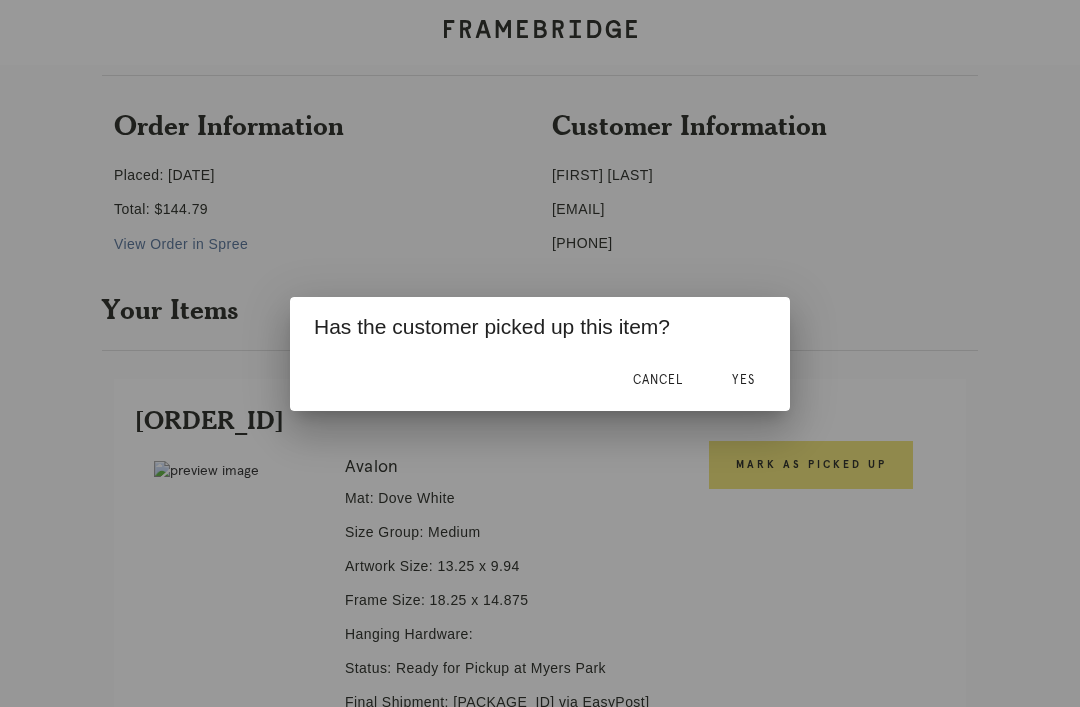 click on "Yes" at bounding box center (658, 380) 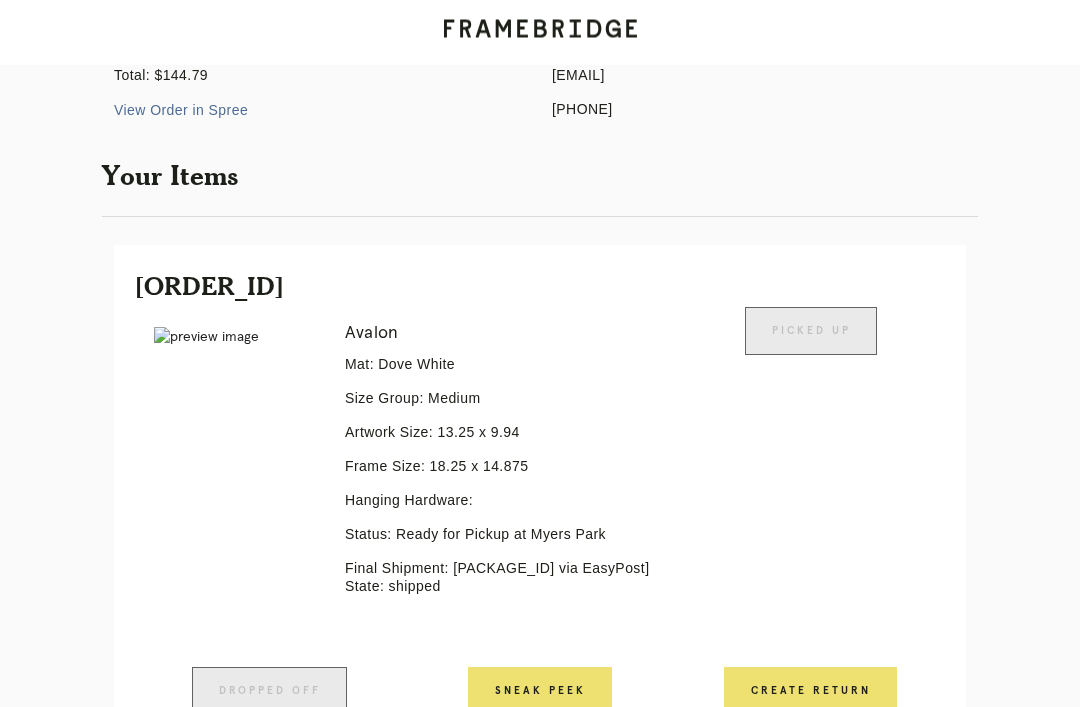scroll, scrollTop: 428, scrollLeft: 0, axis: vertical 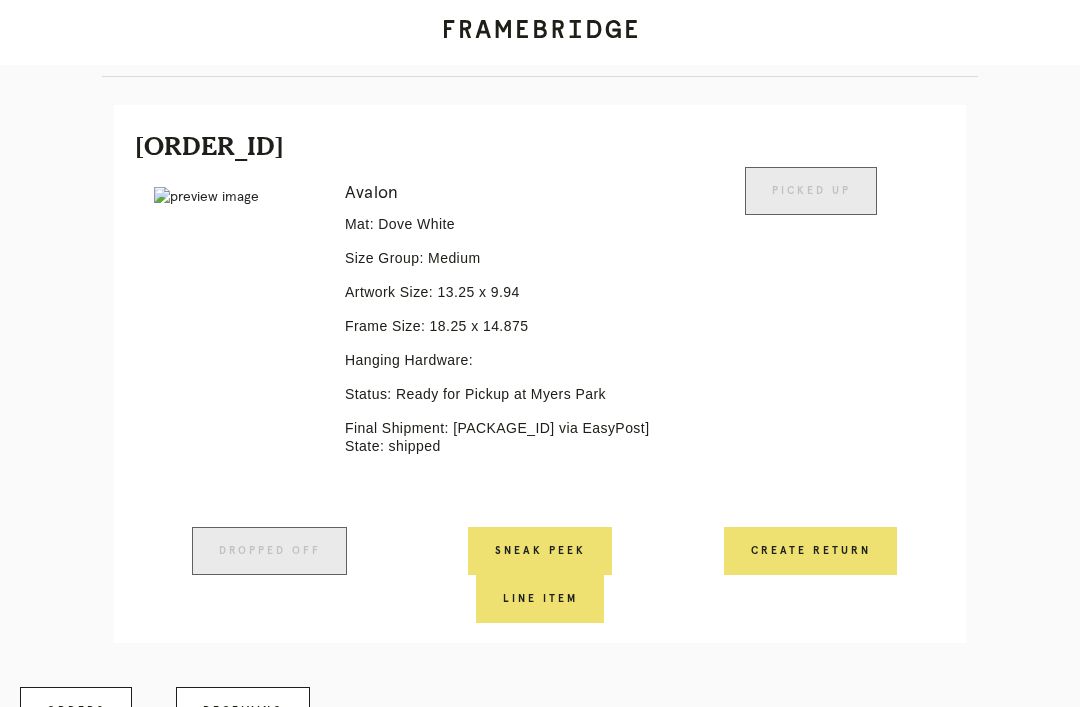 click on "Orders" at bounding box center (76, 711) 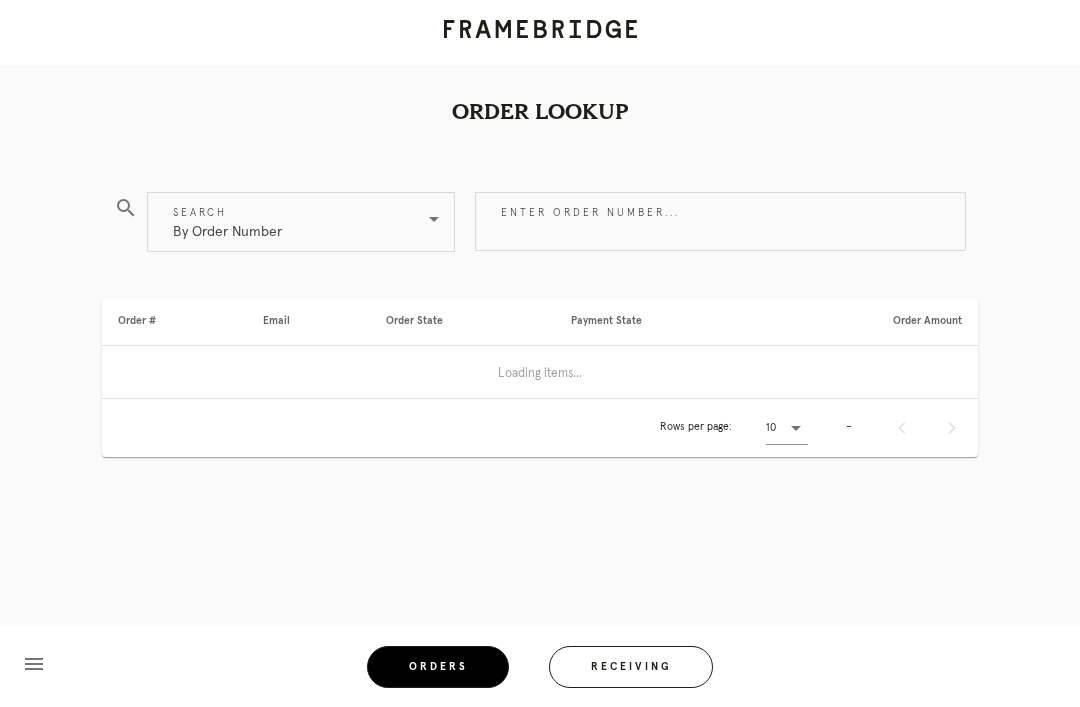 scroll, scrollTop: 64, scrollLeft: 0, axis: vertical 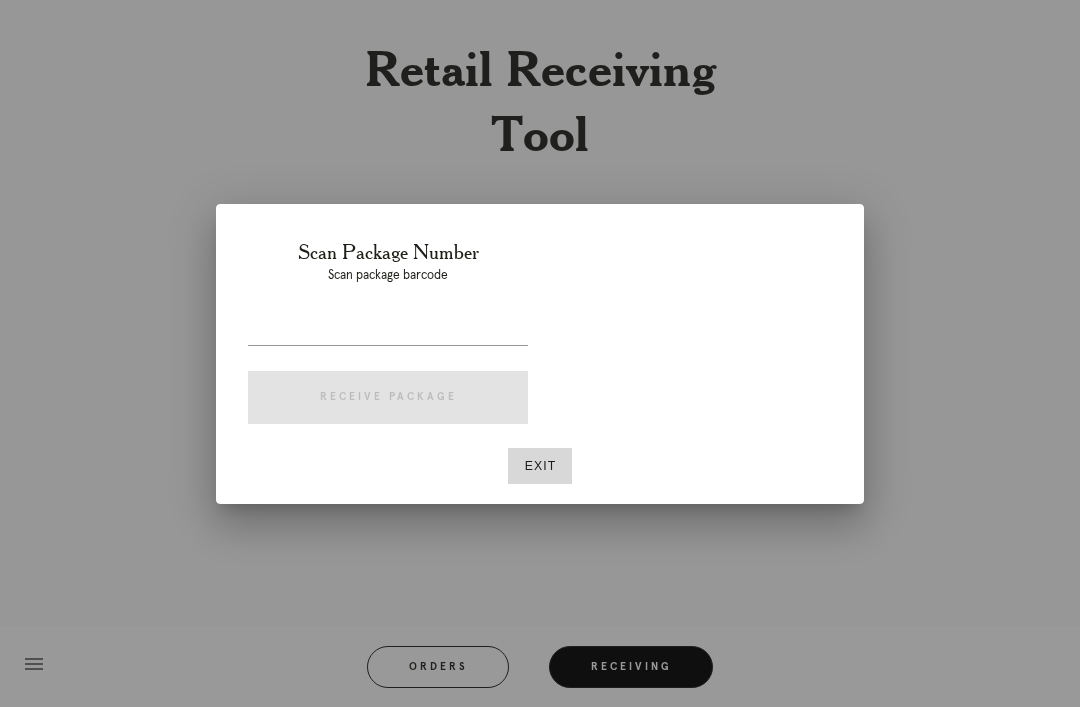 click at bounding box center (388, 329) 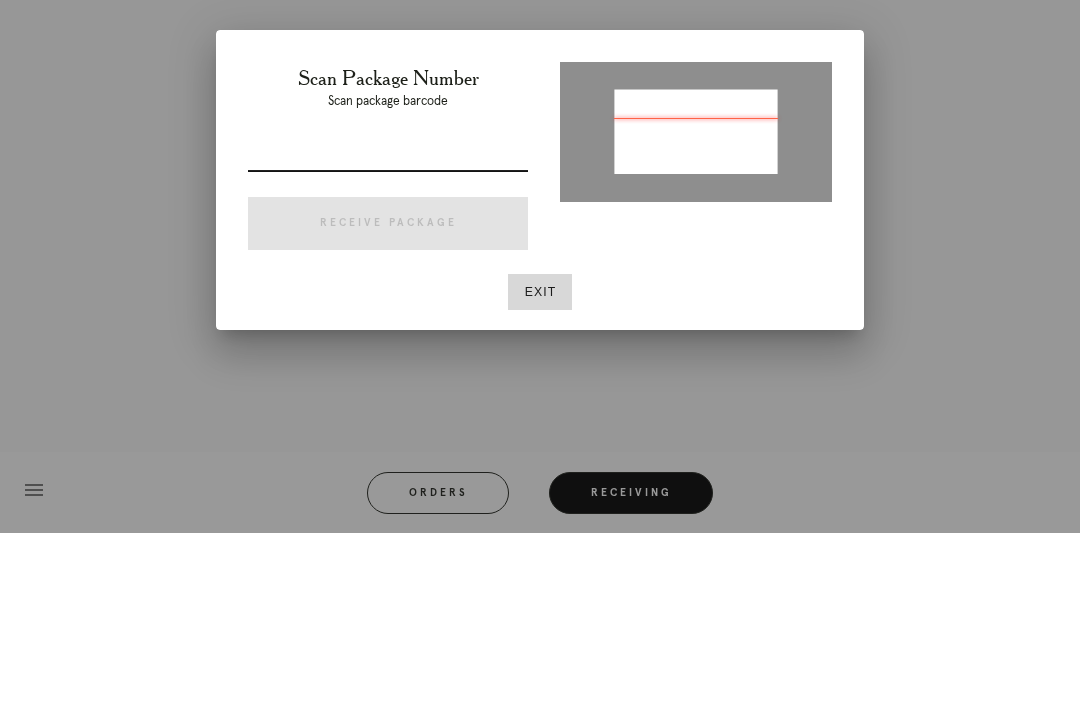 click at bounding box center [388, 329] 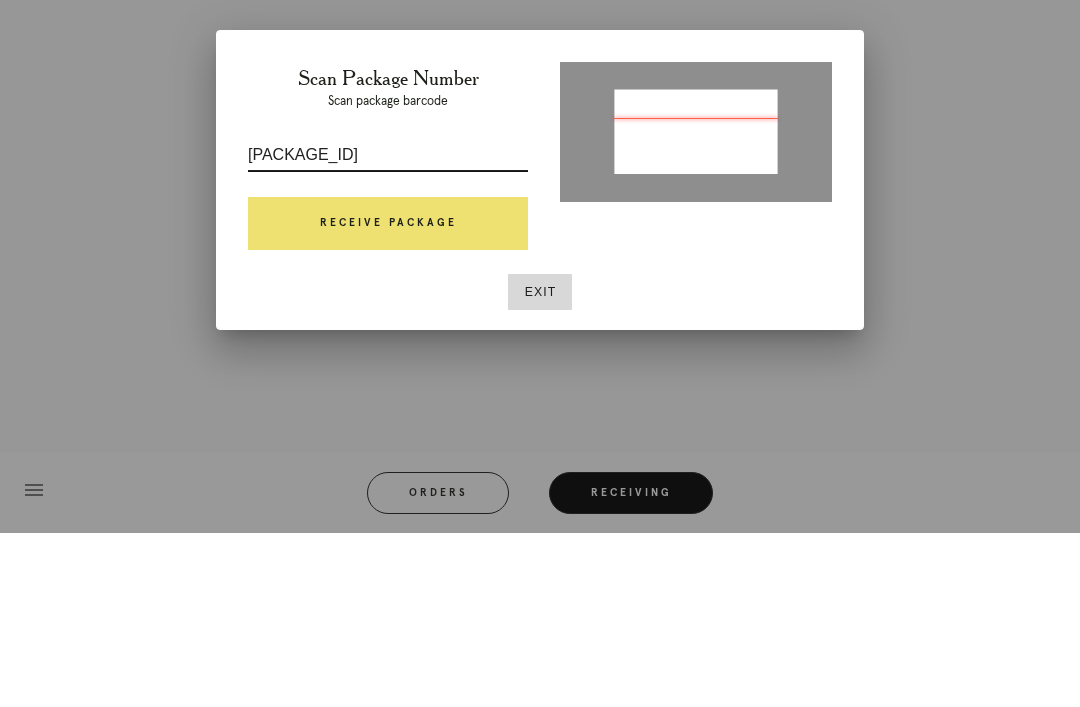 type on "P717756932503180" 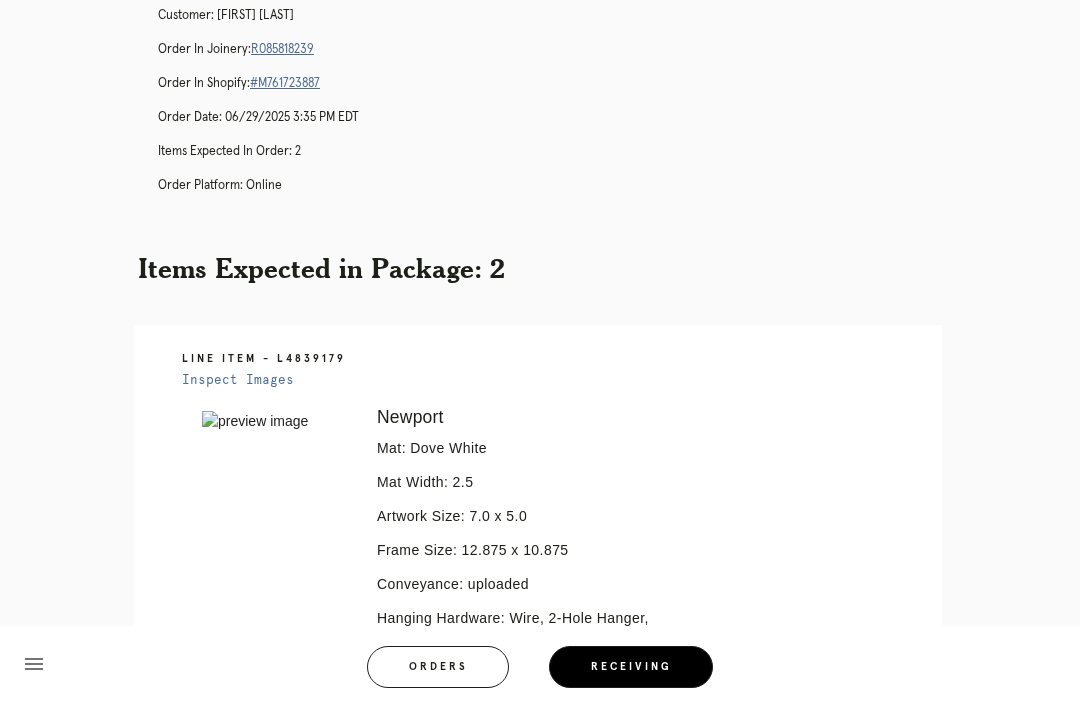 scroll, scrollTop: 0, scrollLeft: 0, axis: both 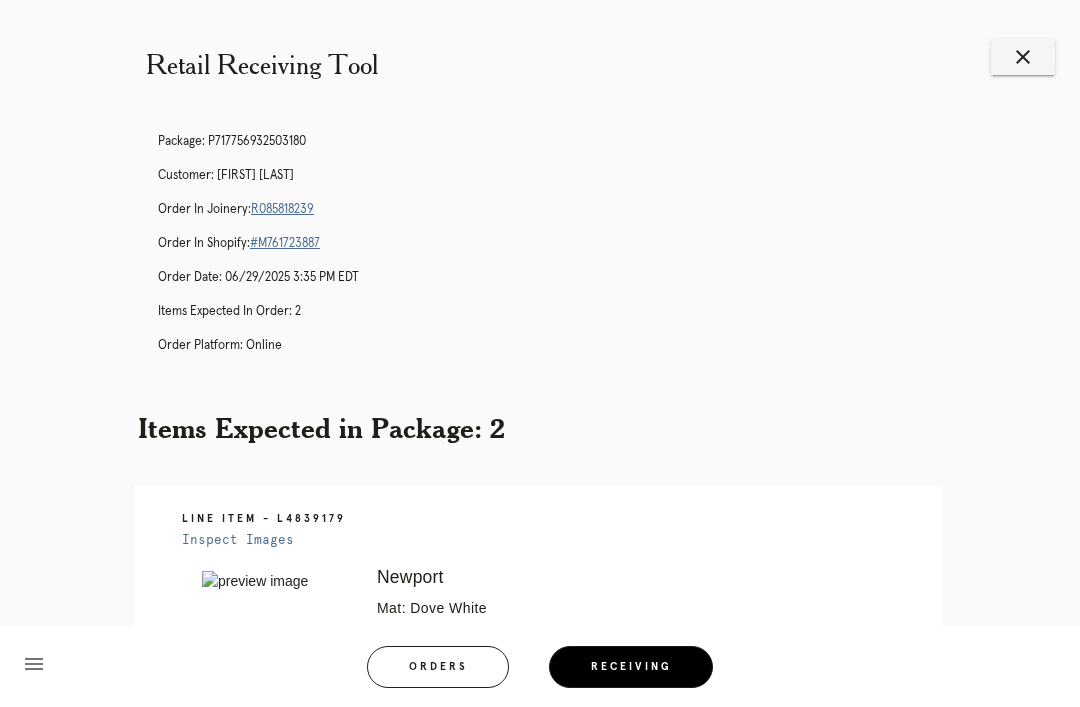 click on "R085818239" at bounding box center [282, 209] 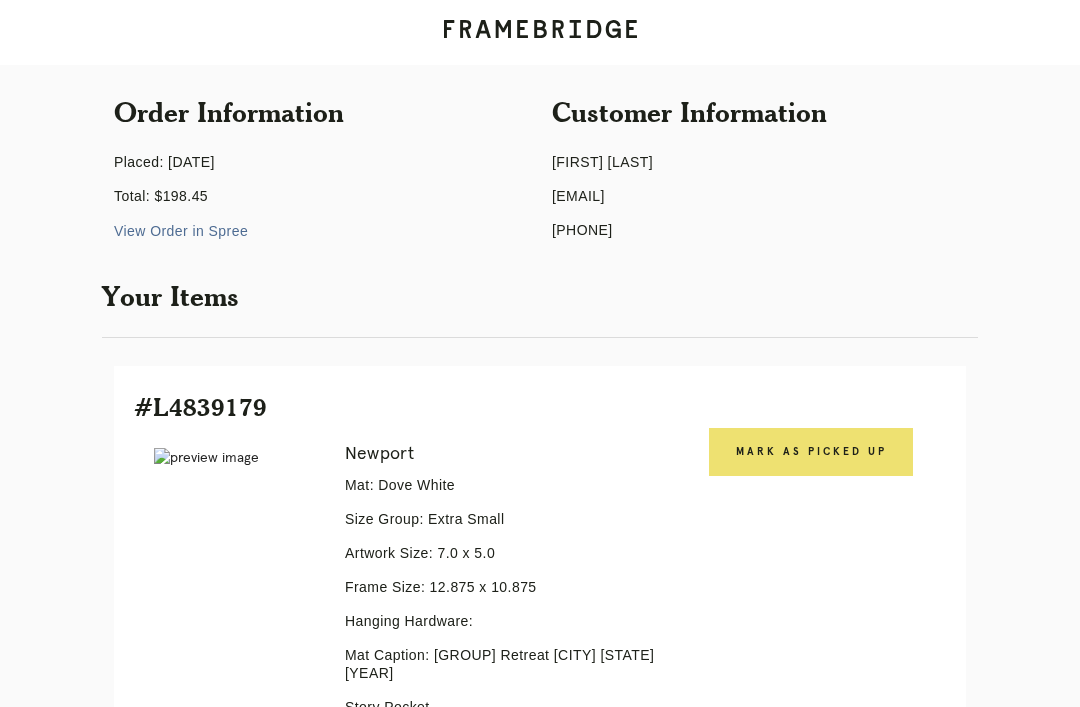 scroll, scrollTop: 182, scrollLeft: 0, axis: vertical 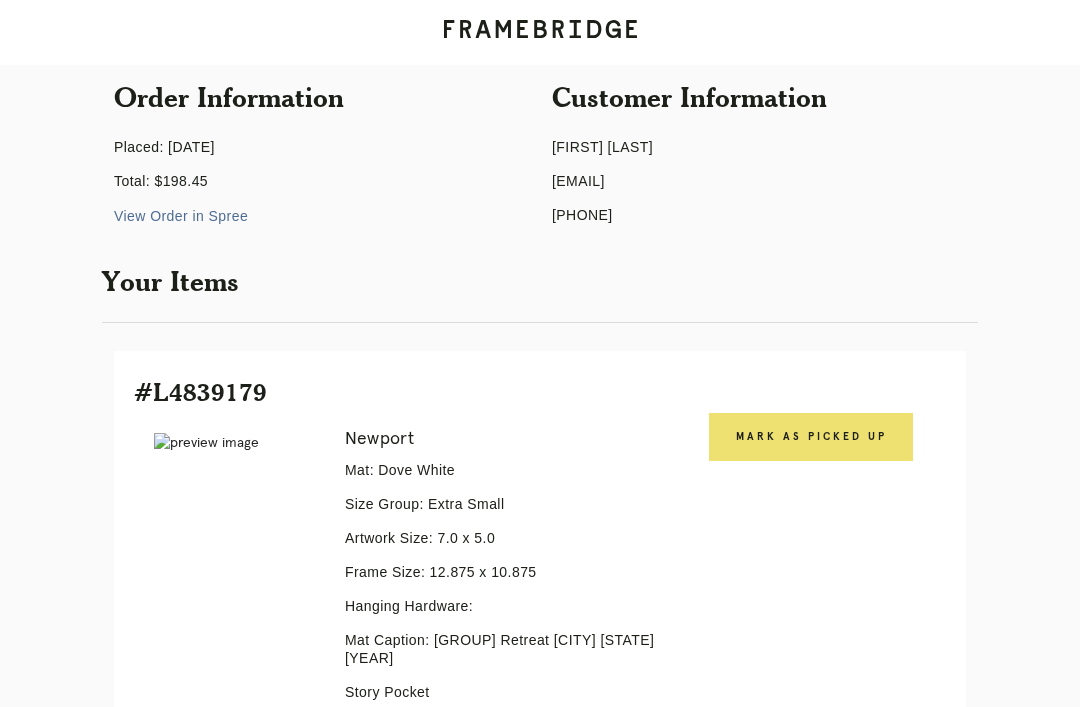 click on "Mark as Picked Up" at bounding box center (811, 437) 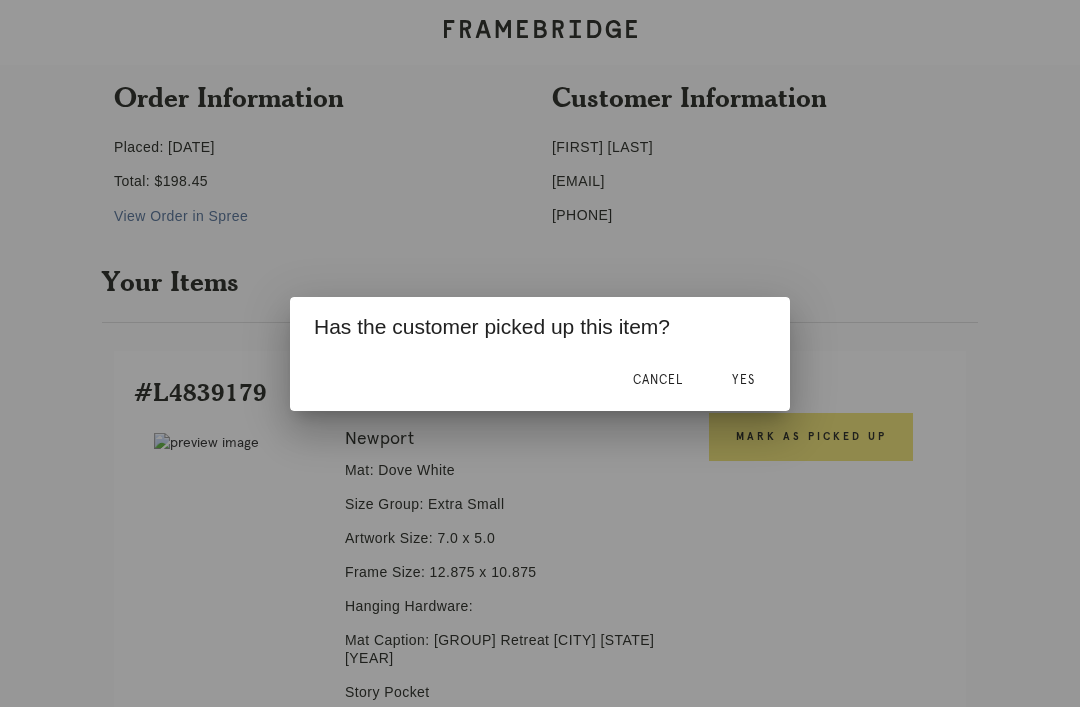 click on "Yes" at bounding box center (658, 380) 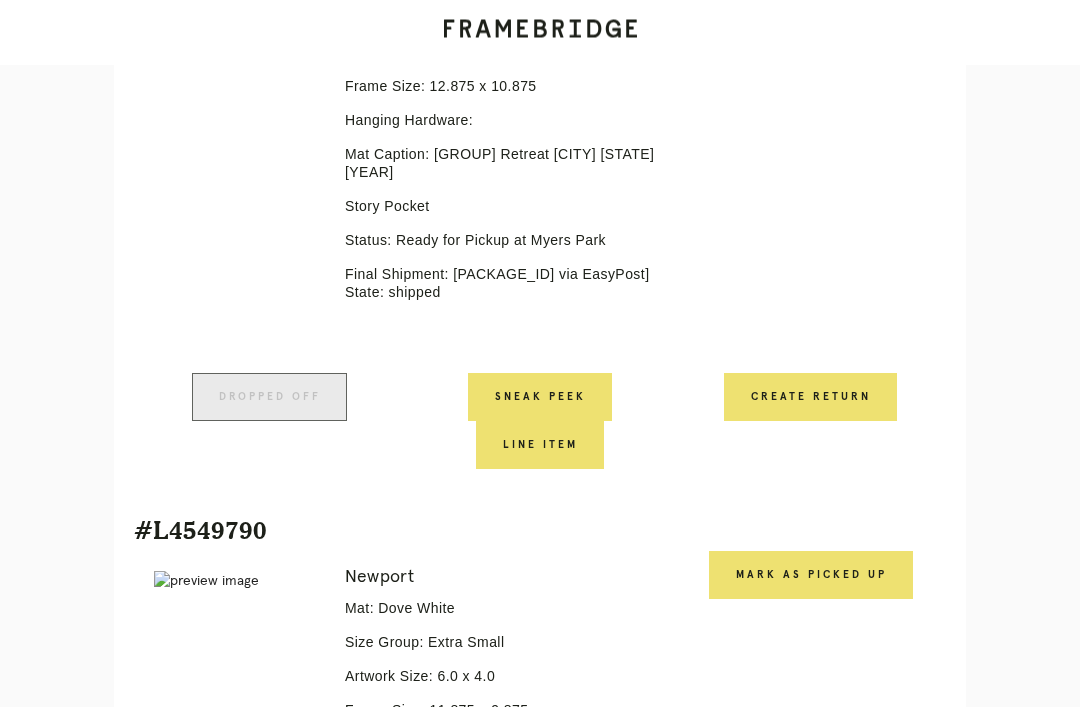 click on "Mark as Picked Up" at bounding box center [540, 398] 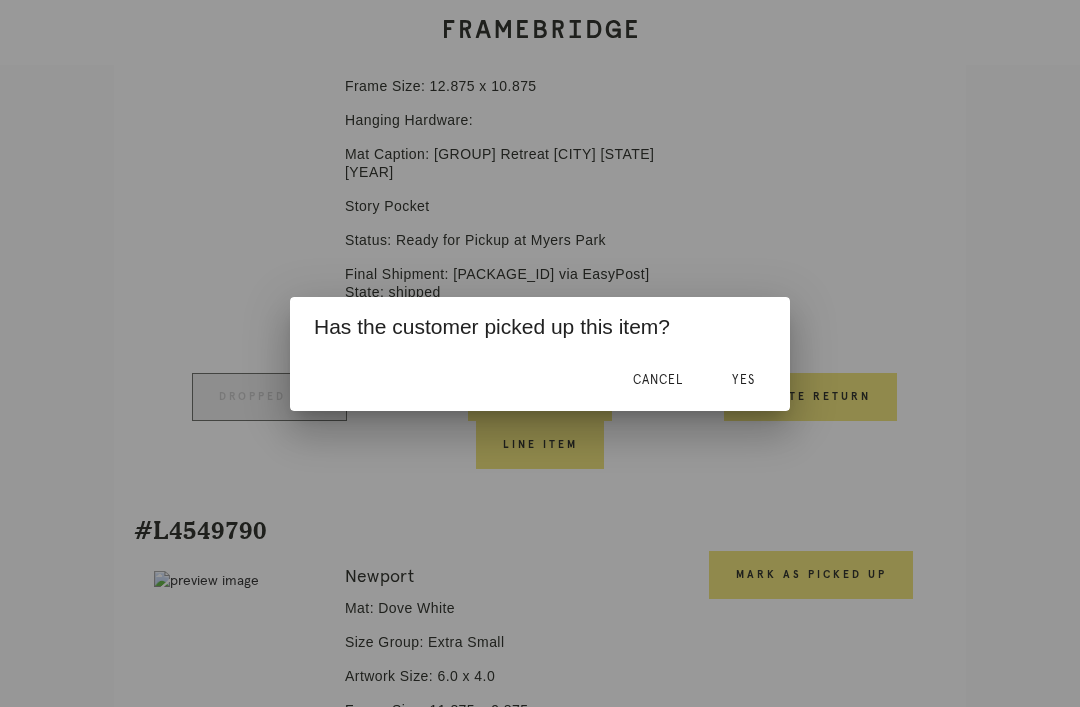click on "Yes" at bounding box center (743, 381) 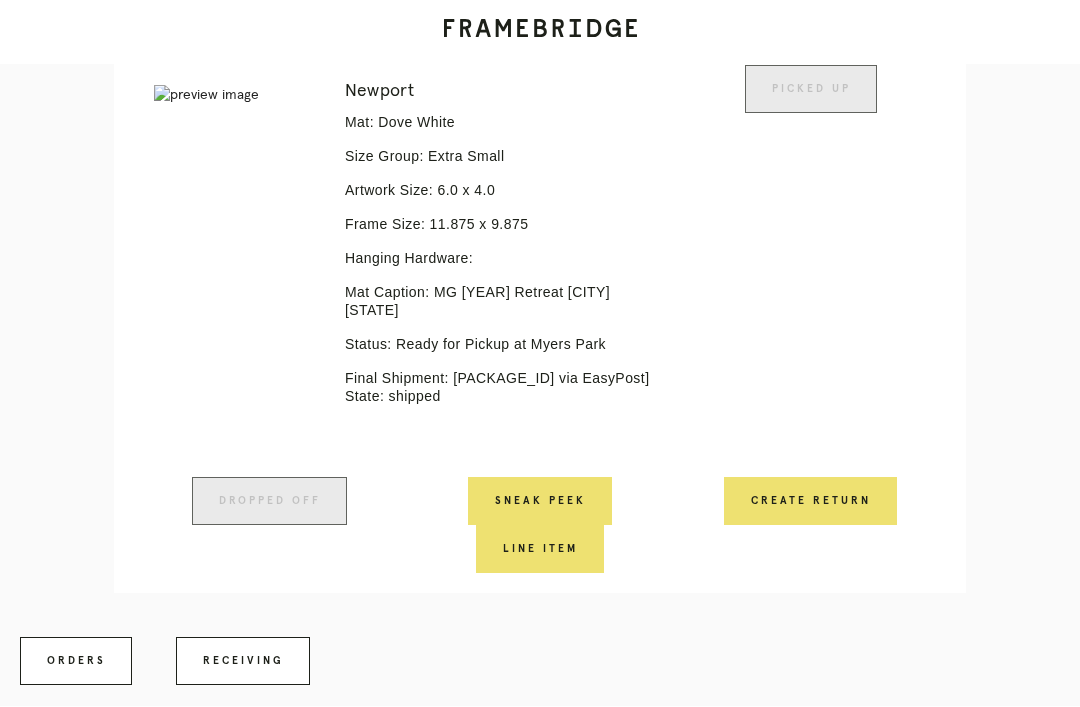 scroll, scrollTop: 1154, scrollLeft: 0, axis: vertical 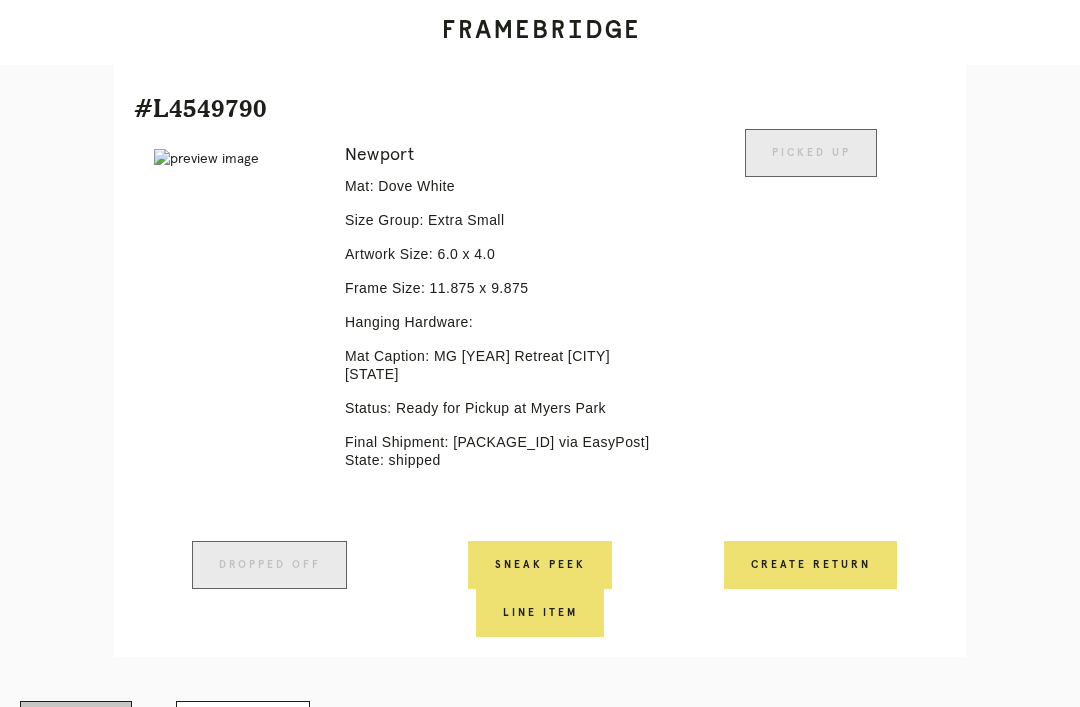 click on "Receiving" at bounding box center [243, 725] 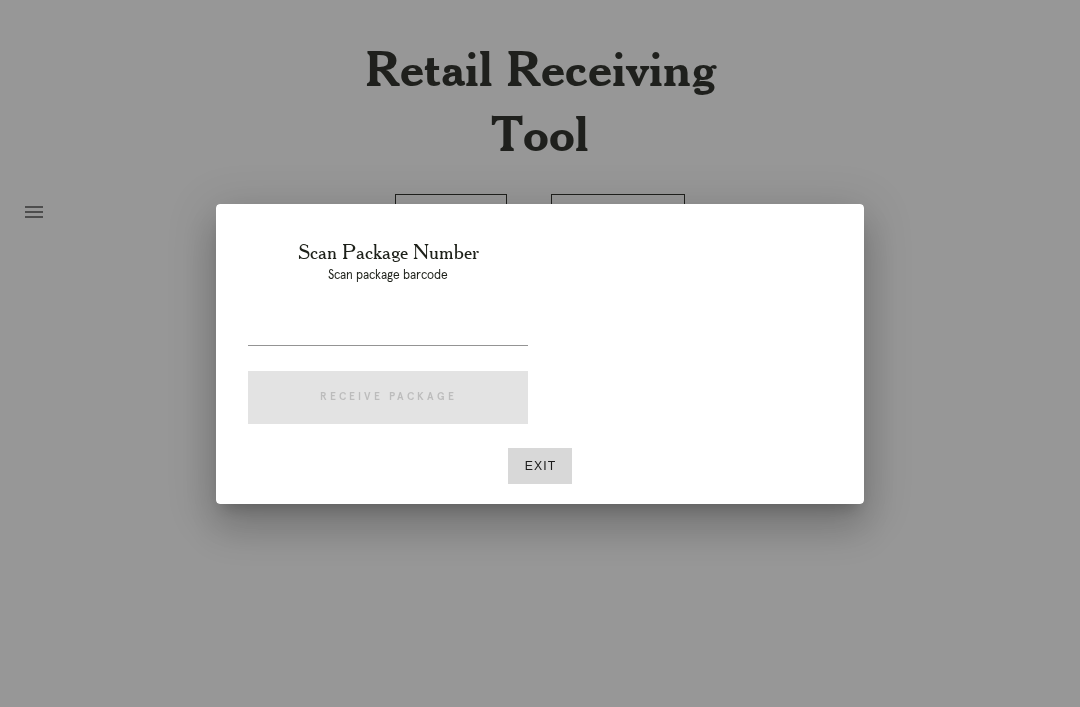 scroll, scrollTop: 64, scrollLeft: 0, axis: vertical 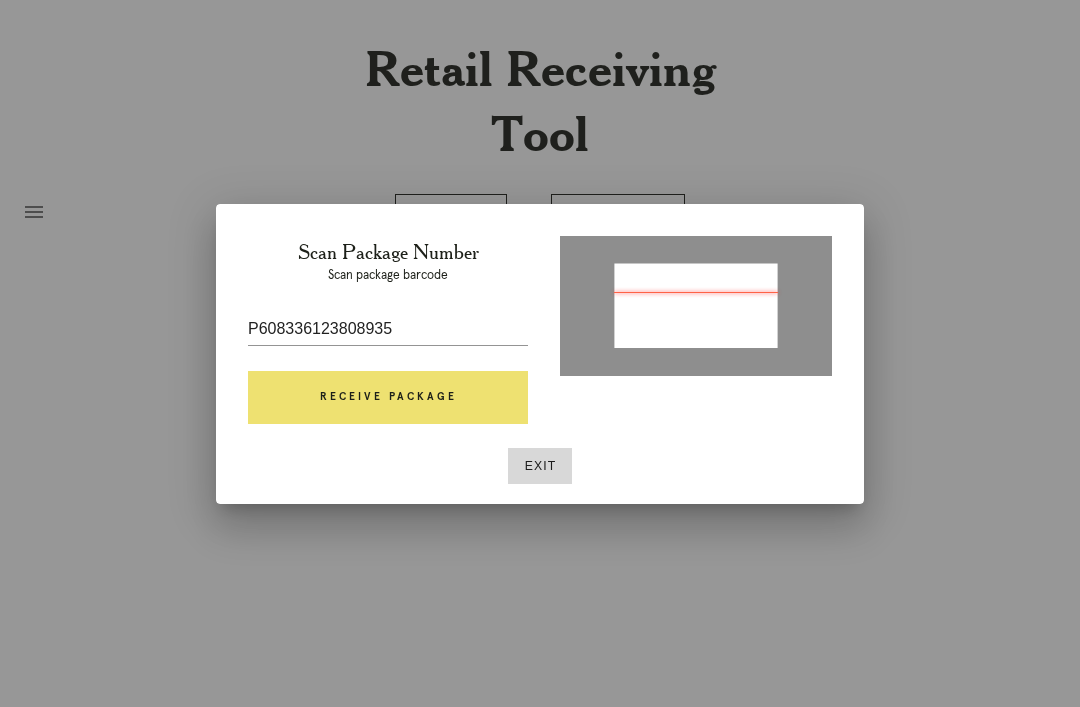 click on "Receive Package" at bounding box center (388, 398) 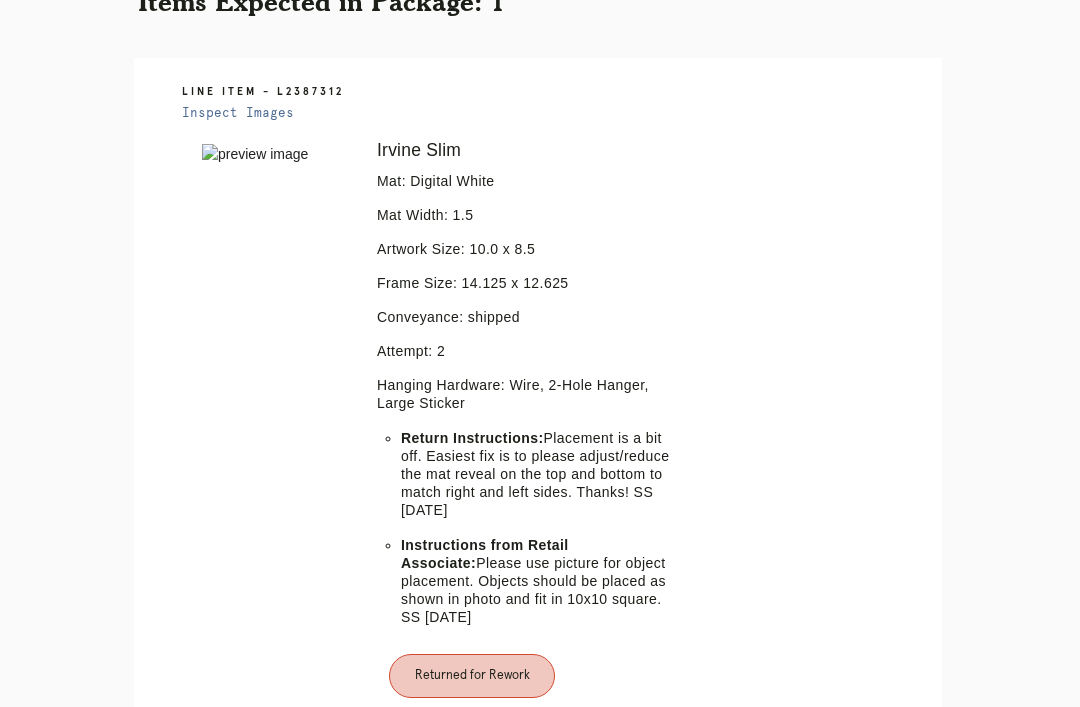 scroll, scrollTop: 427, scrollLeft: 0, axis: vertical 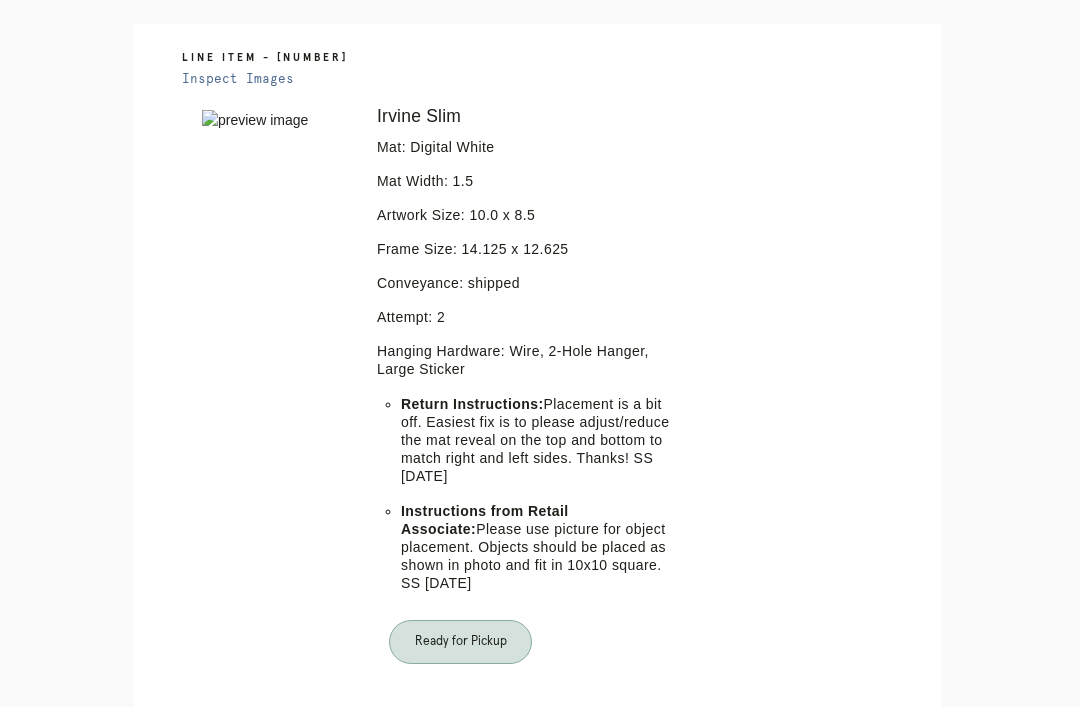 click on "Orders" at bounding box center (451, 880) 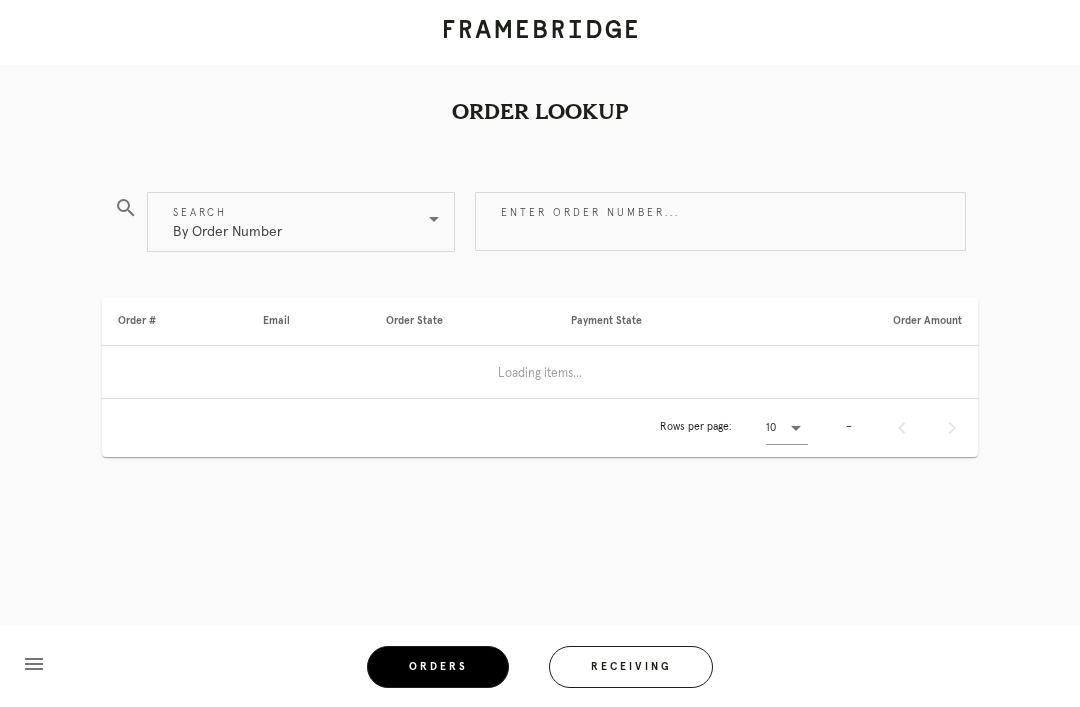 scroll, scrollTop: 0, scrollLeft: 0, axis: both 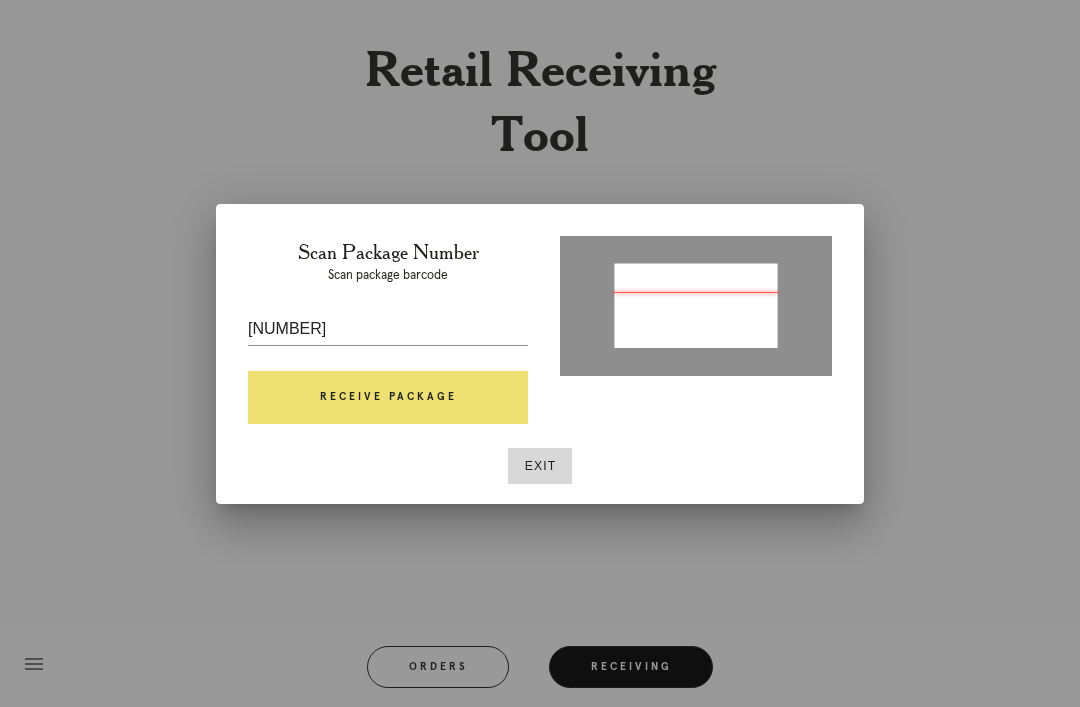 click on "Receive Package" at bounding box center [388, 398] 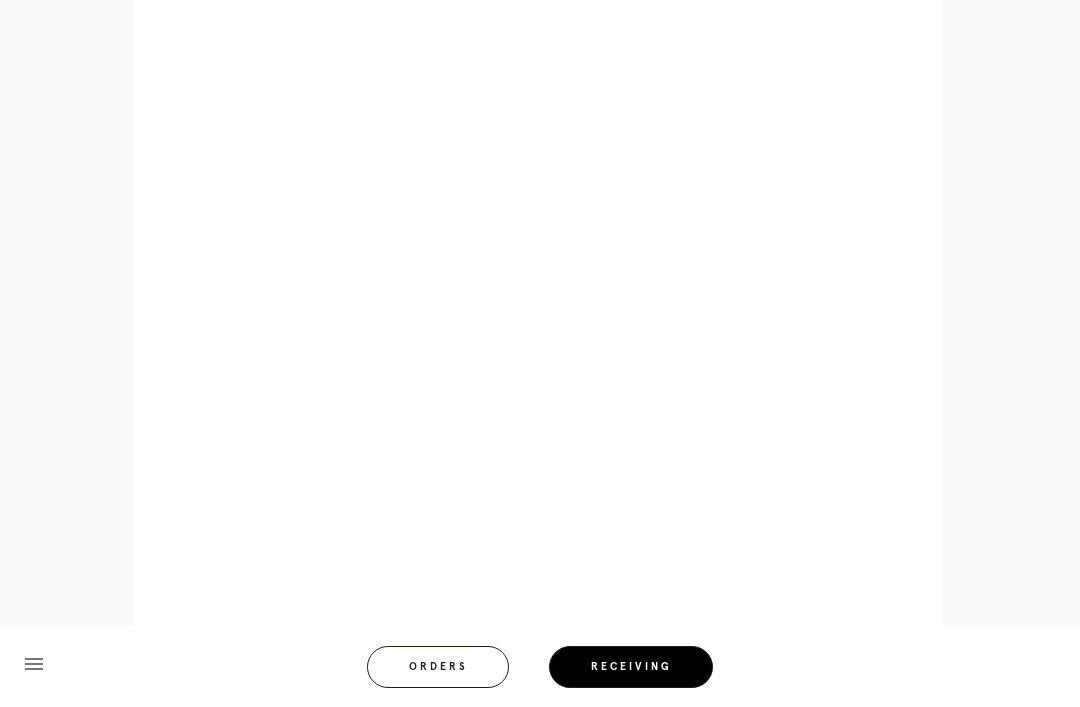 scroll, scrollTop: 969, scrollLeft: 0, axis: vertical 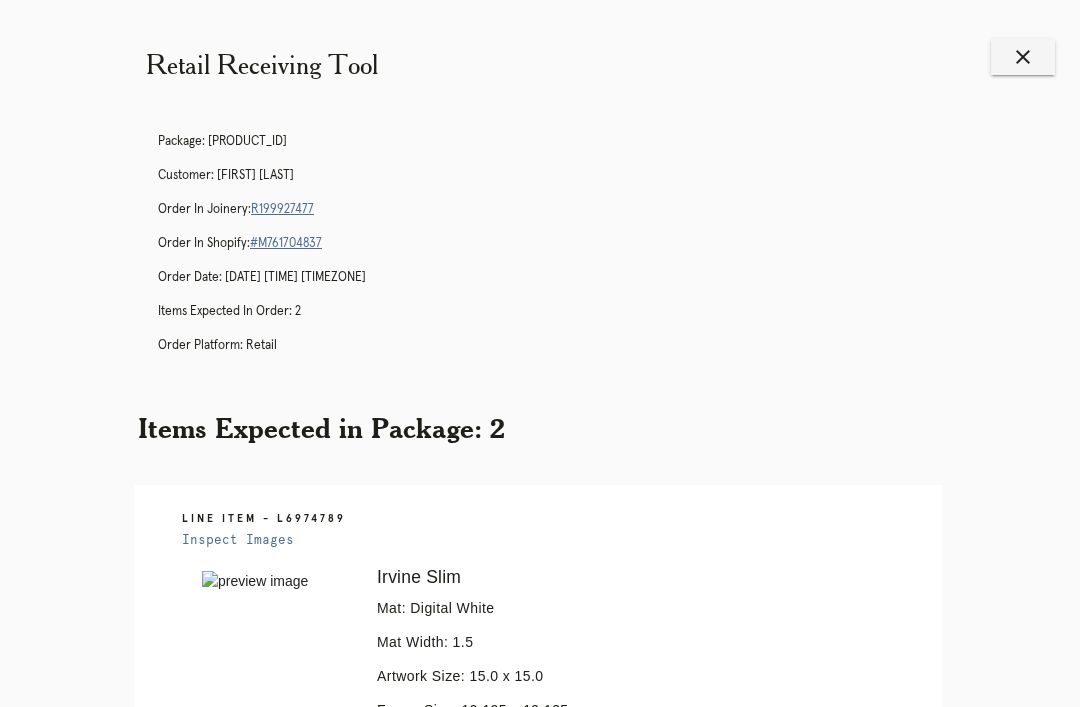 click on "menu
Orders
Receiving
Logged in as:   suzanne.smiley@framebridge.com   Myers Park
Logout" at bounding box center (540, 1912) 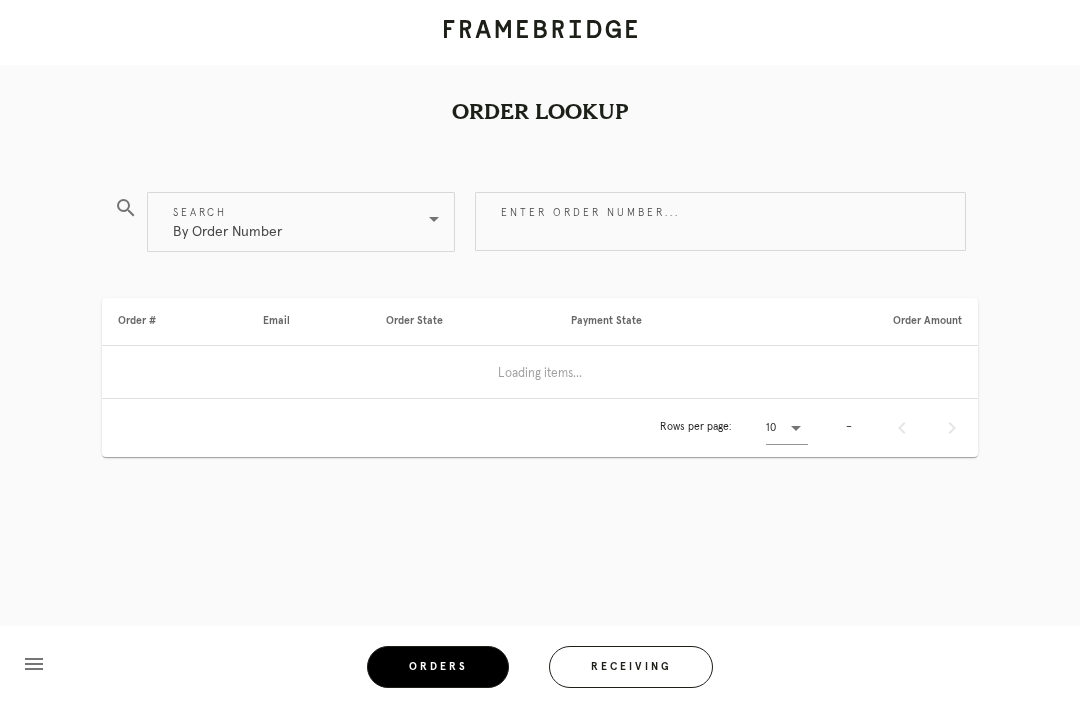 click on "Receiving" at bounding box center [631, 667] 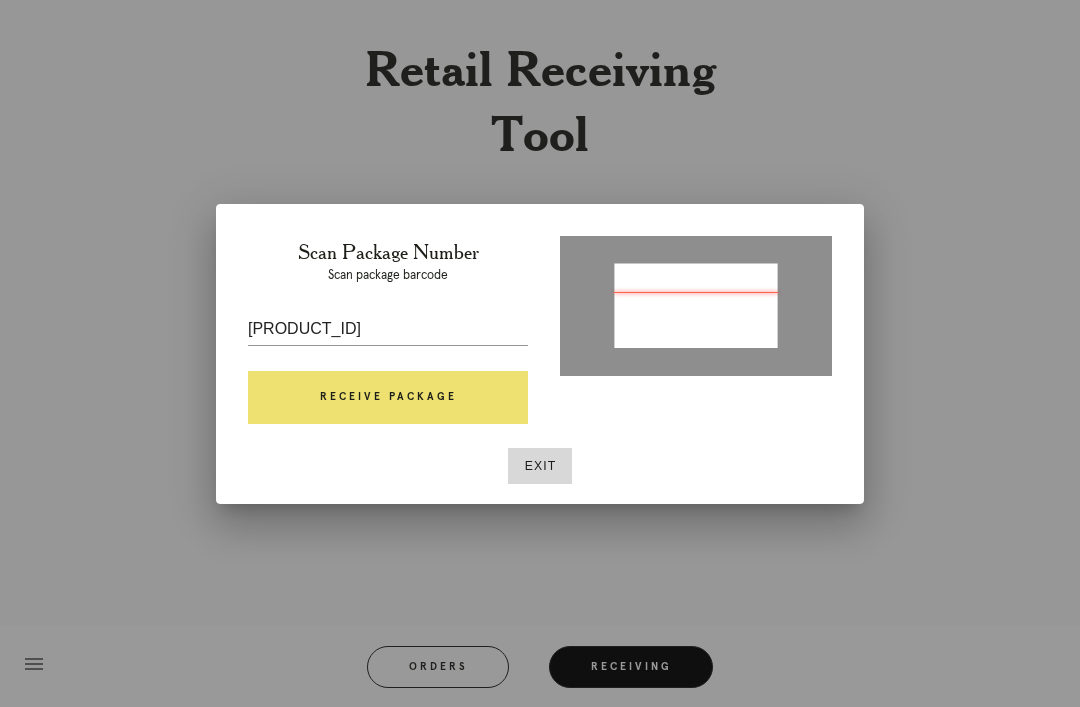 click on "Receive Package" at bounding box center (388, 398) 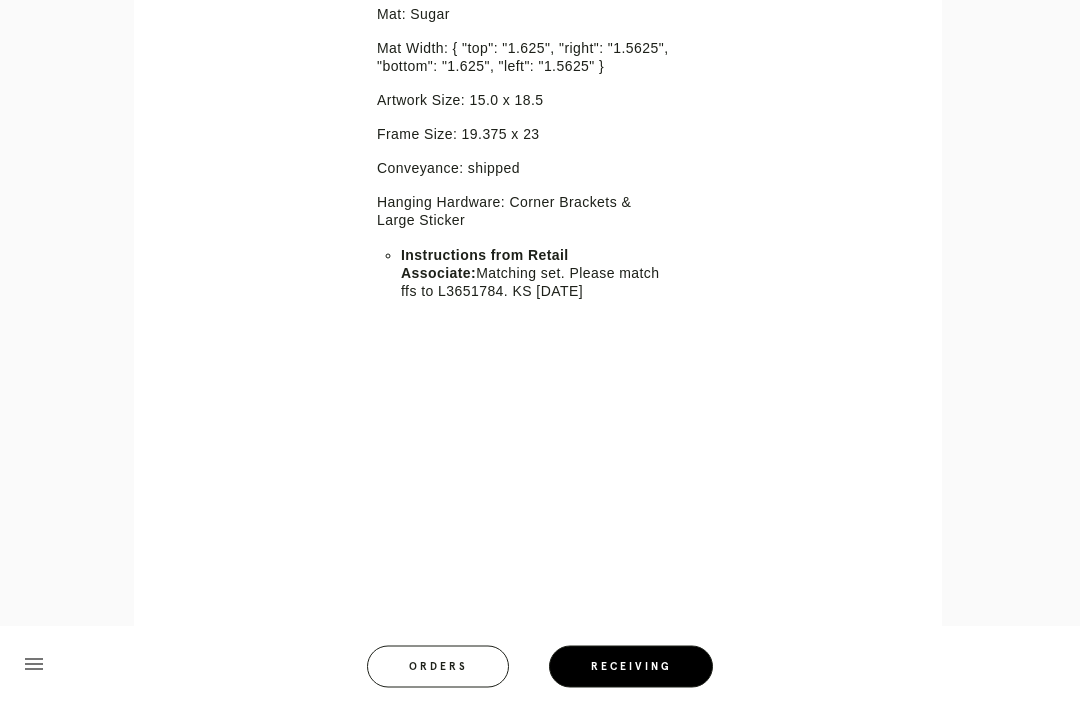 scroll, scrollTop: 572, scrollLeft: 0, axis: vertical 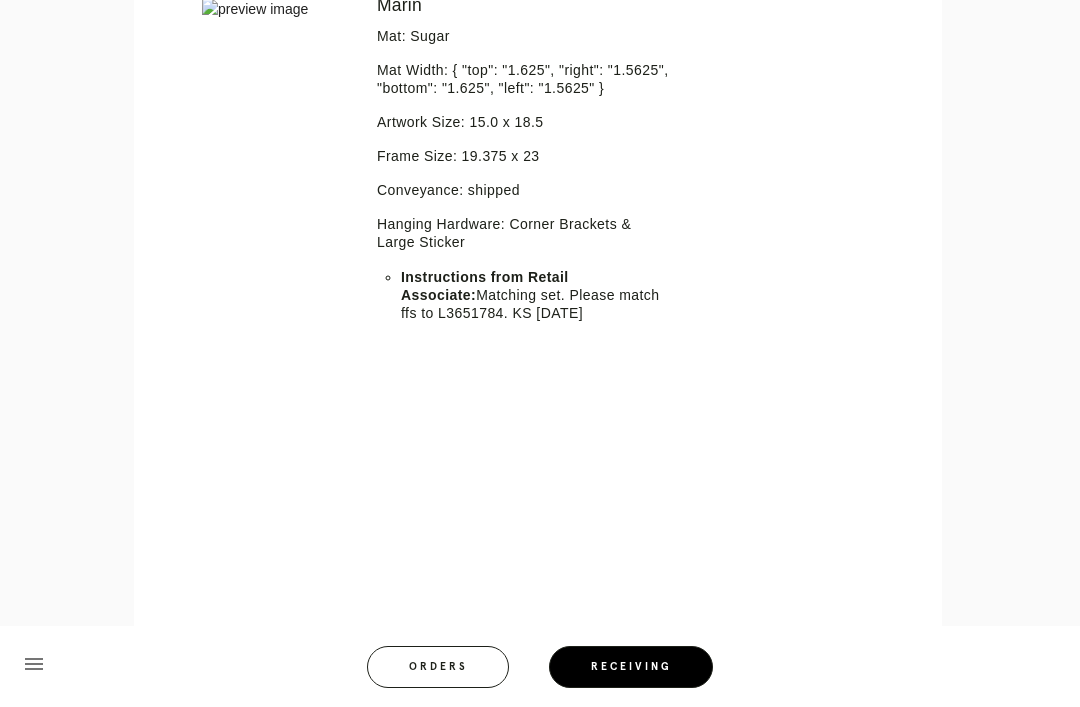 click at bounding box center (255, 9) 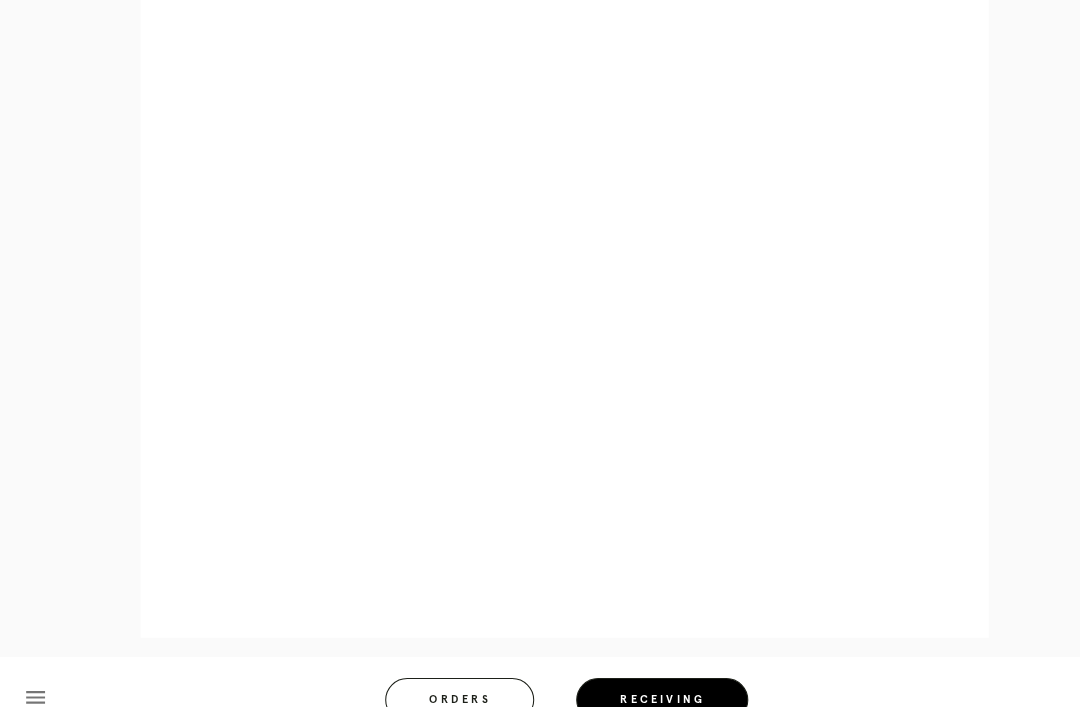 scroll, scrollTop: 1009, scrollLeft: 0, axis: vertical 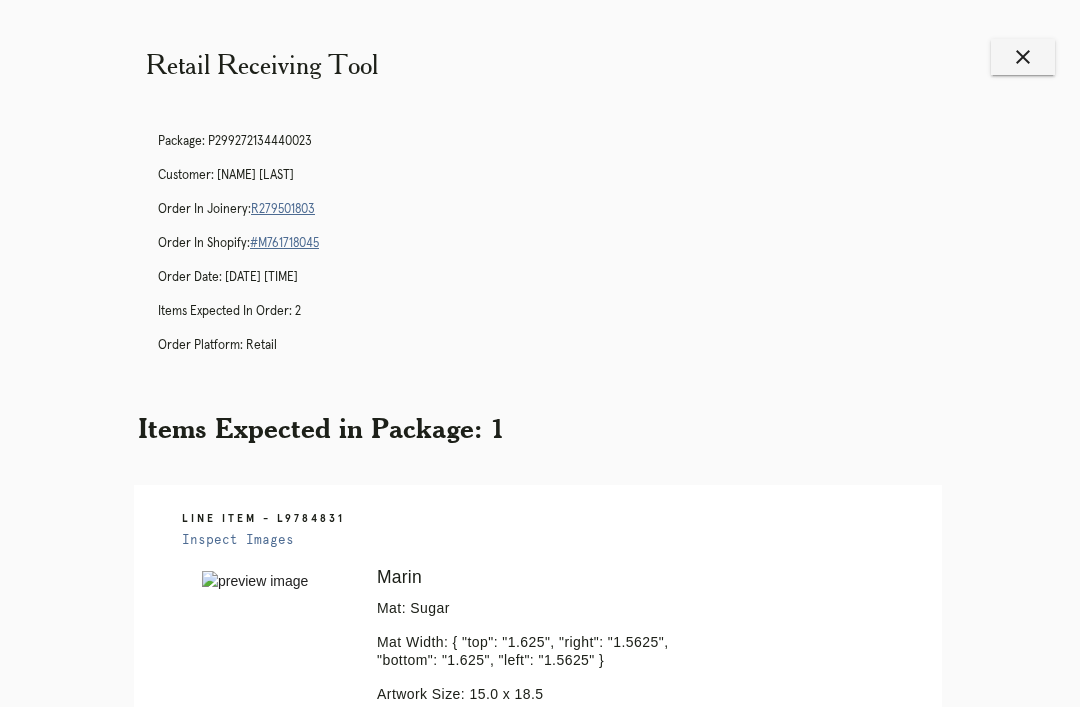 click on "R279501803" at bounding box center [283, 209] 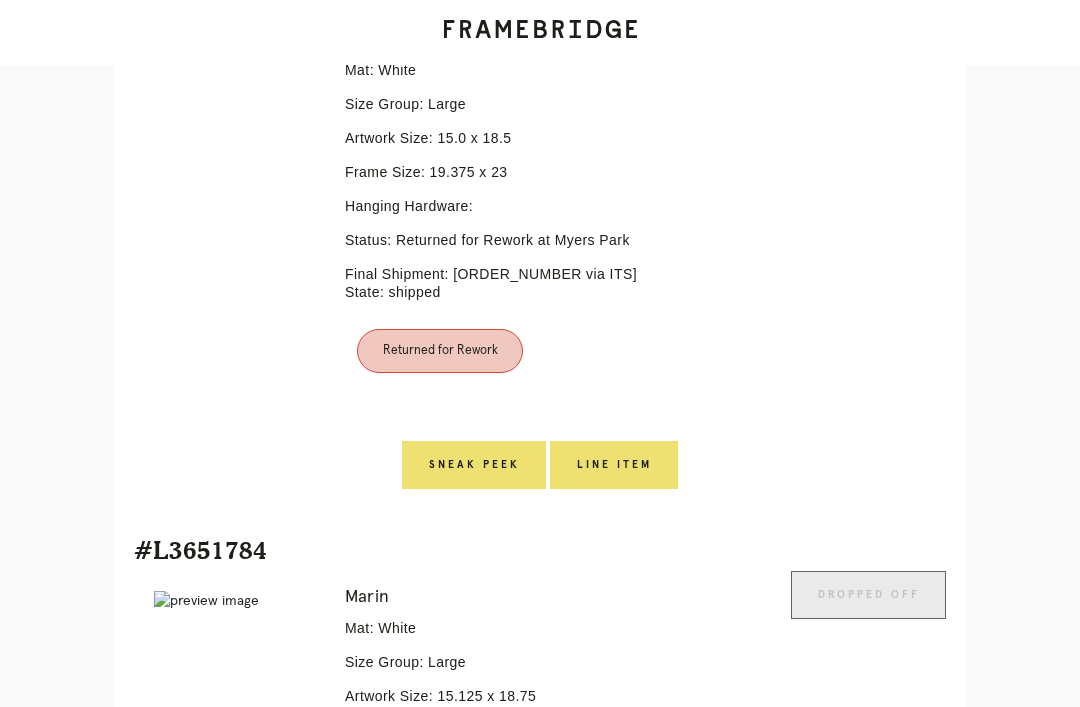 scroll, scrollTop: 938, scrollLeft: 0, axis: vertical 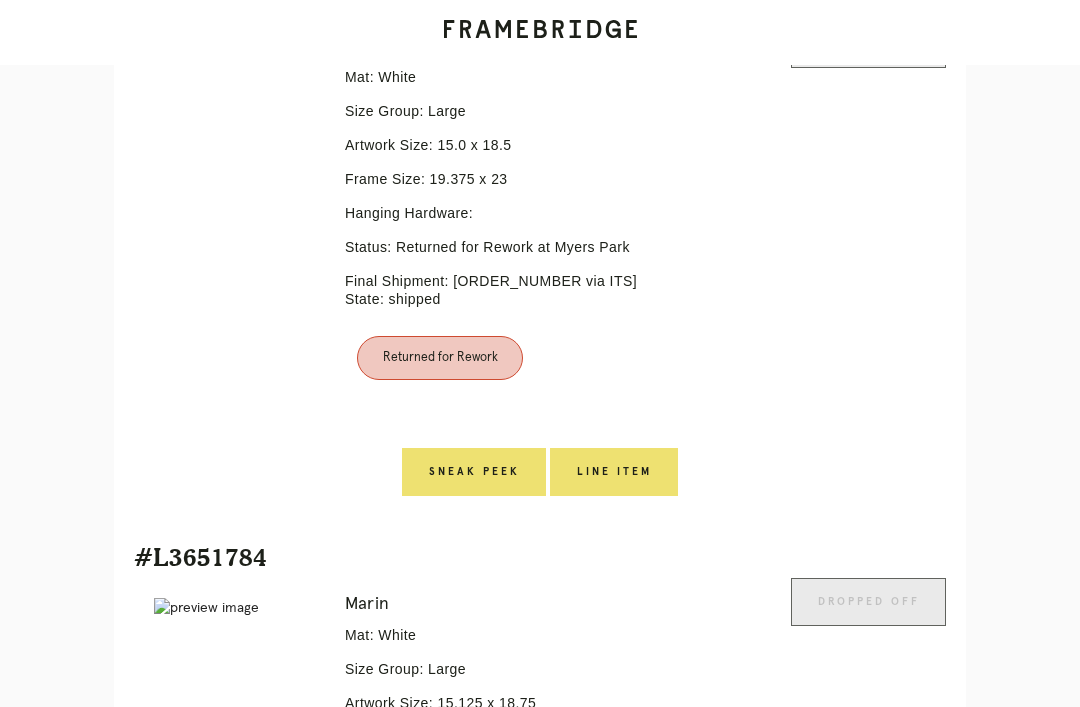 click on "Line Item" at bounding box center [474, 472] 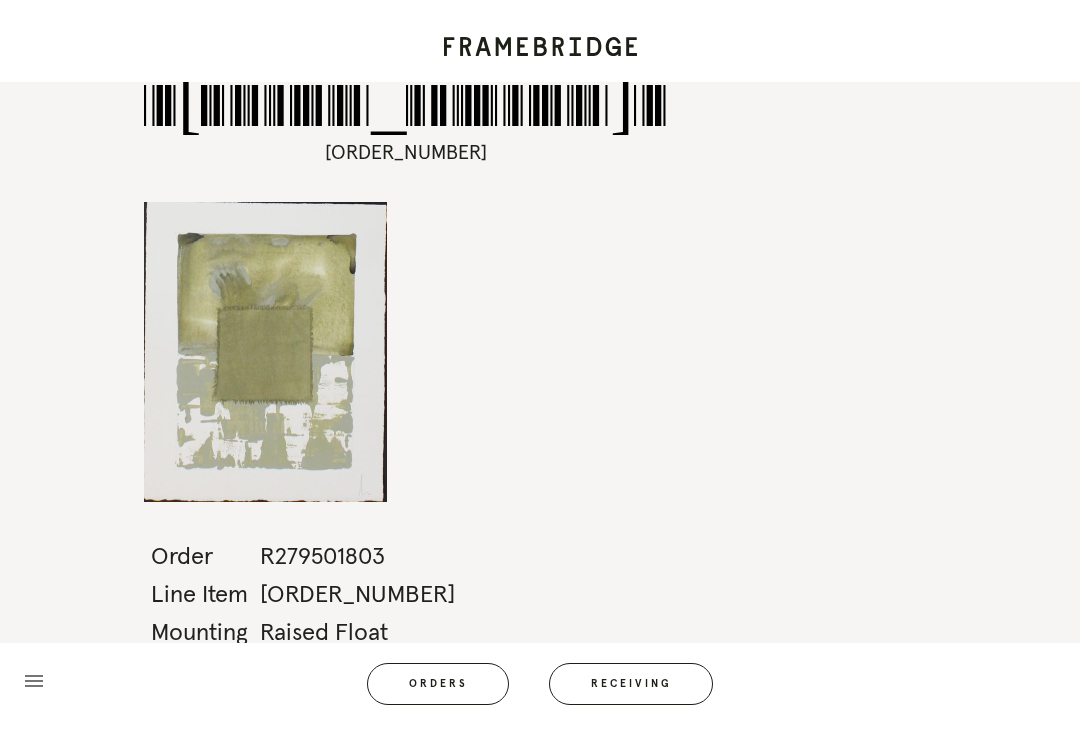 scroll, scrollTop: 0, scrollLeft: 0, axis: both 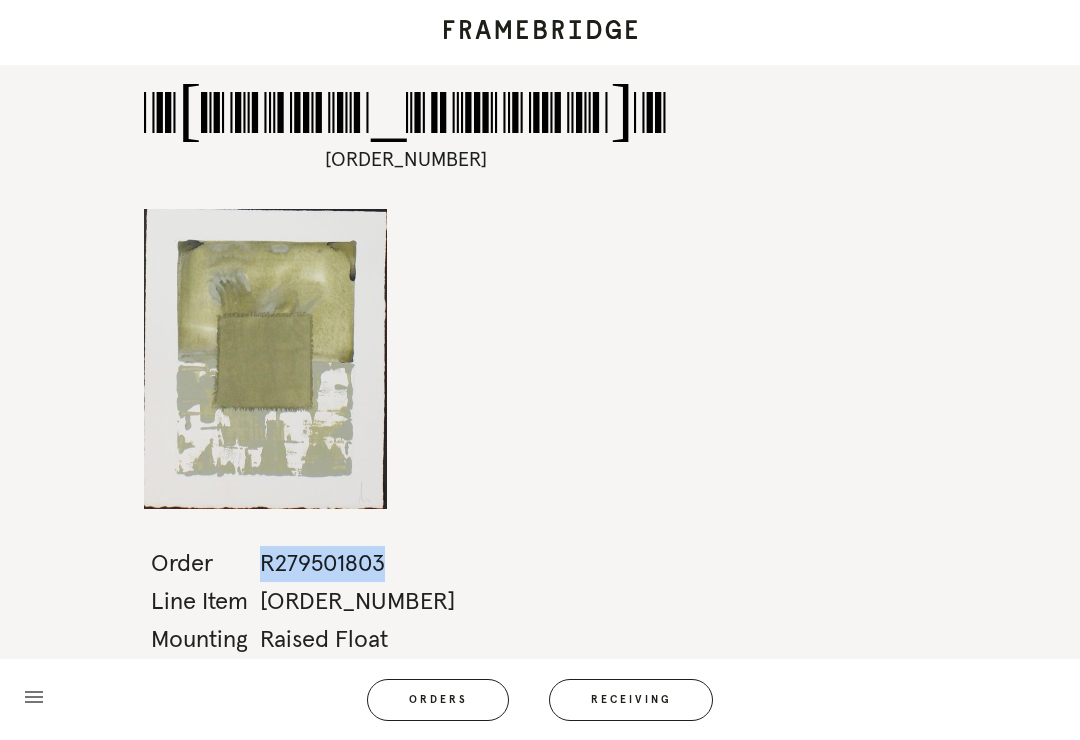 click on "Orders" at bounding box center [438, 700] 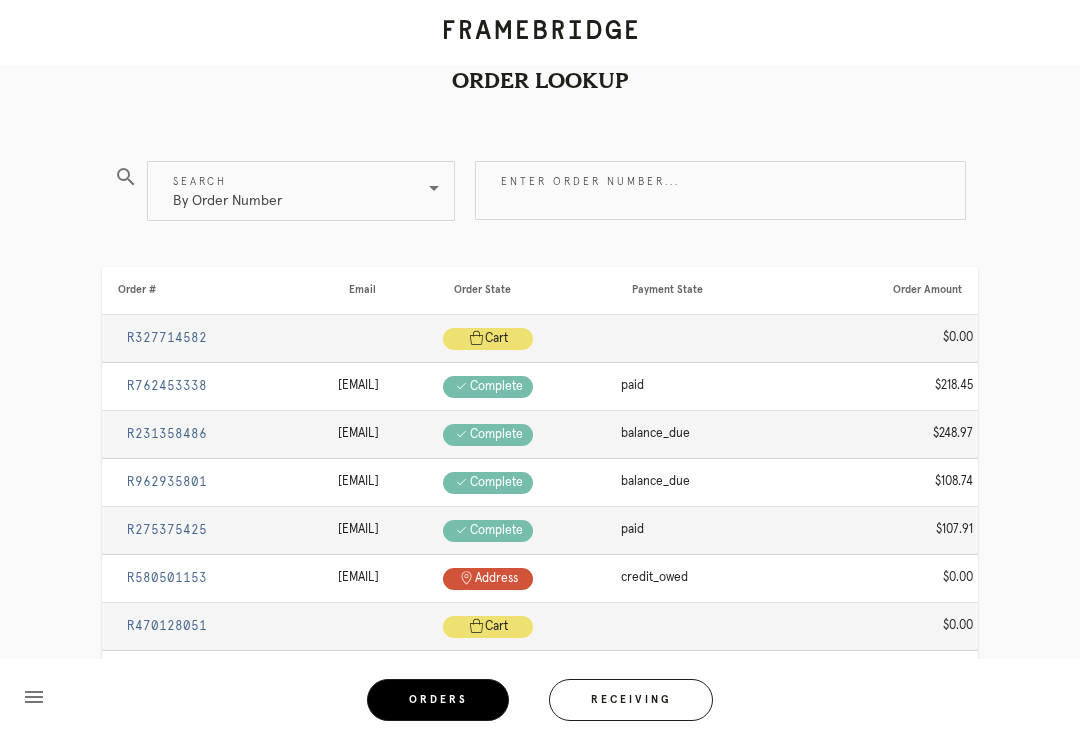click on "Enter order number..." at bounding box center (720, 190) 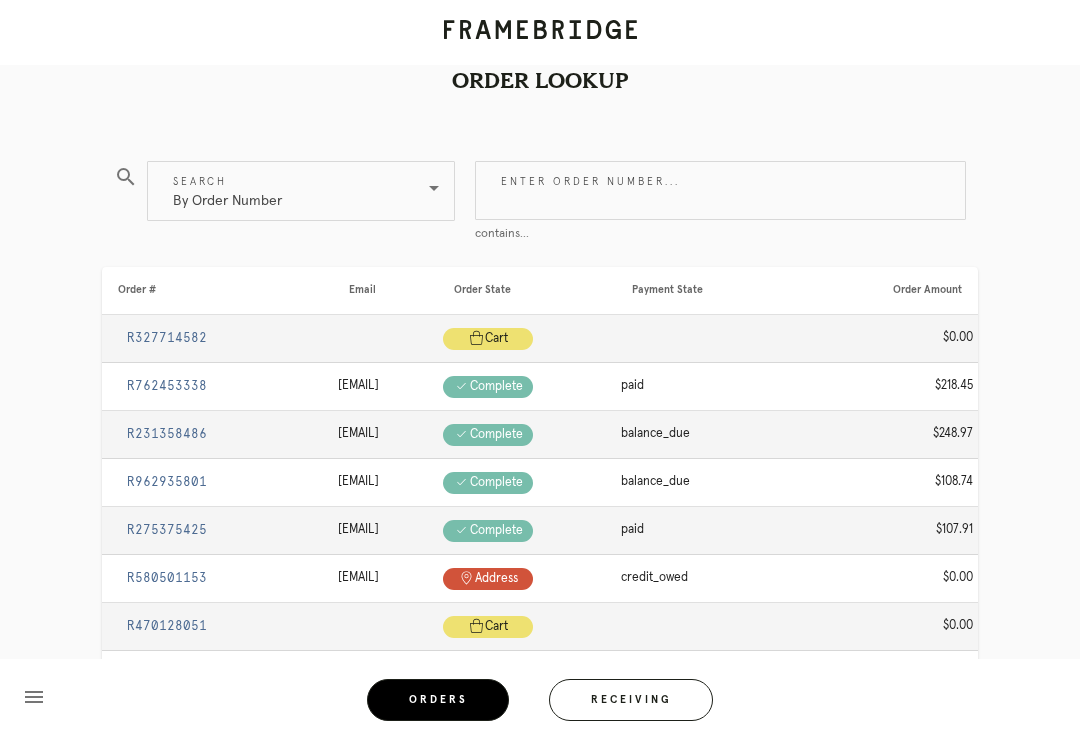 click on "Enter order number..." at bounding box center [720, 190] 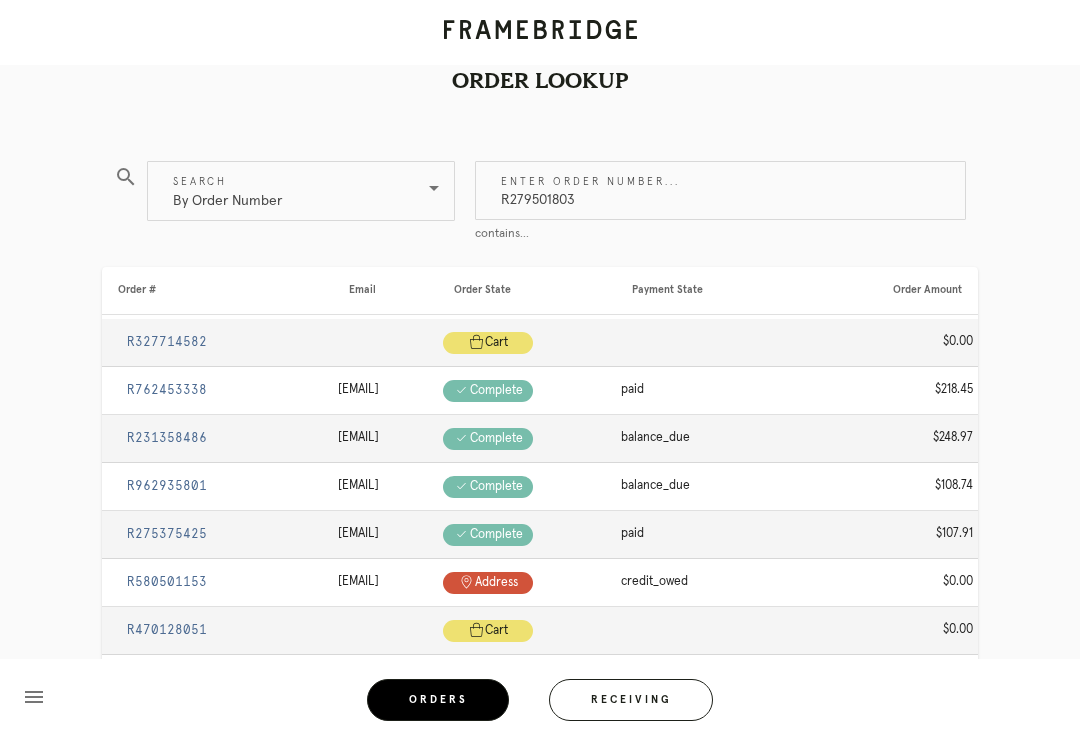 type on "R279501803" 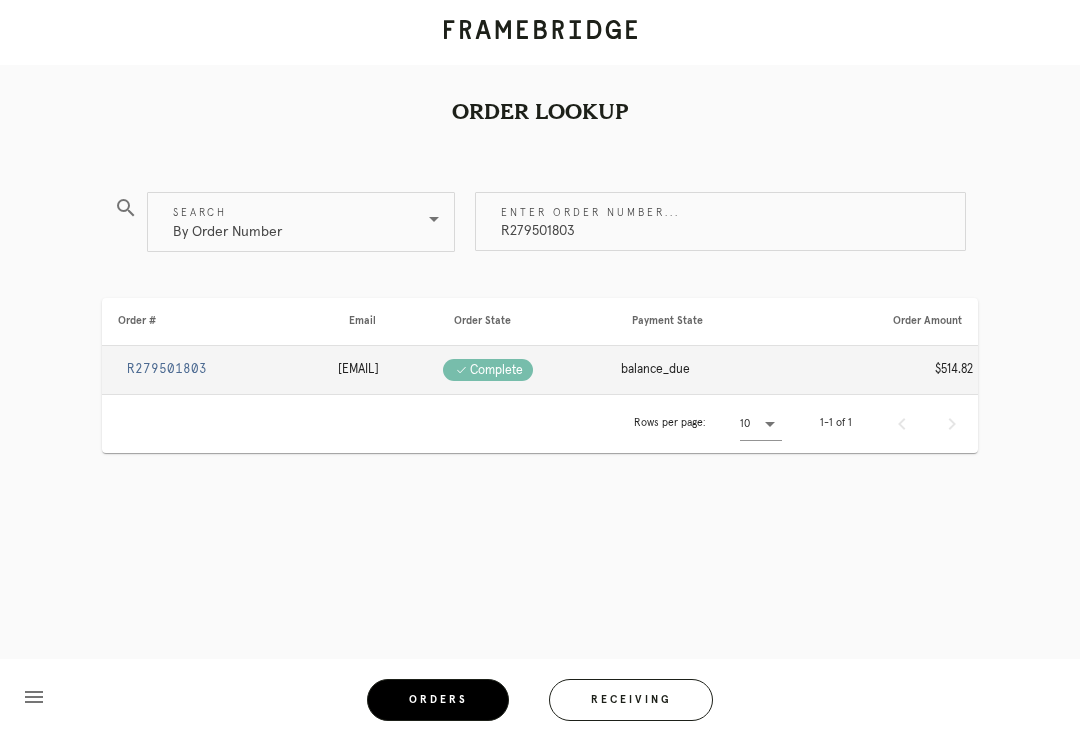 click on "R279501803" at bounding box center (167, 369) 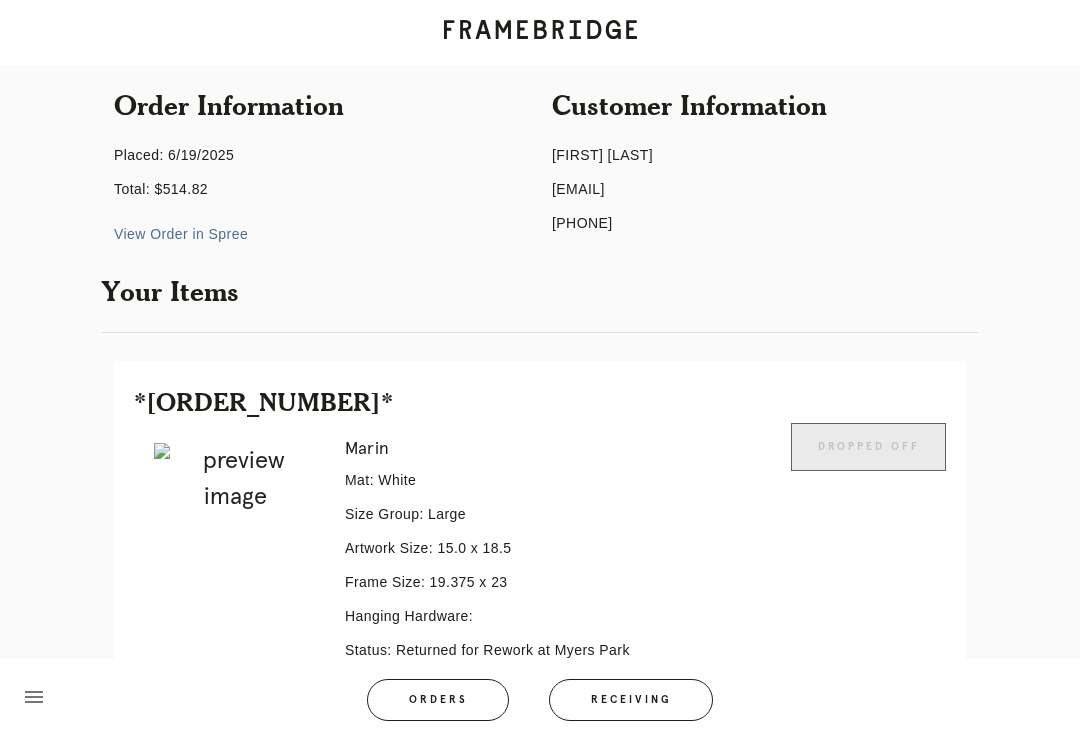 scroll, scrollTop: 174, scrollLeft: 0, axis: vertical 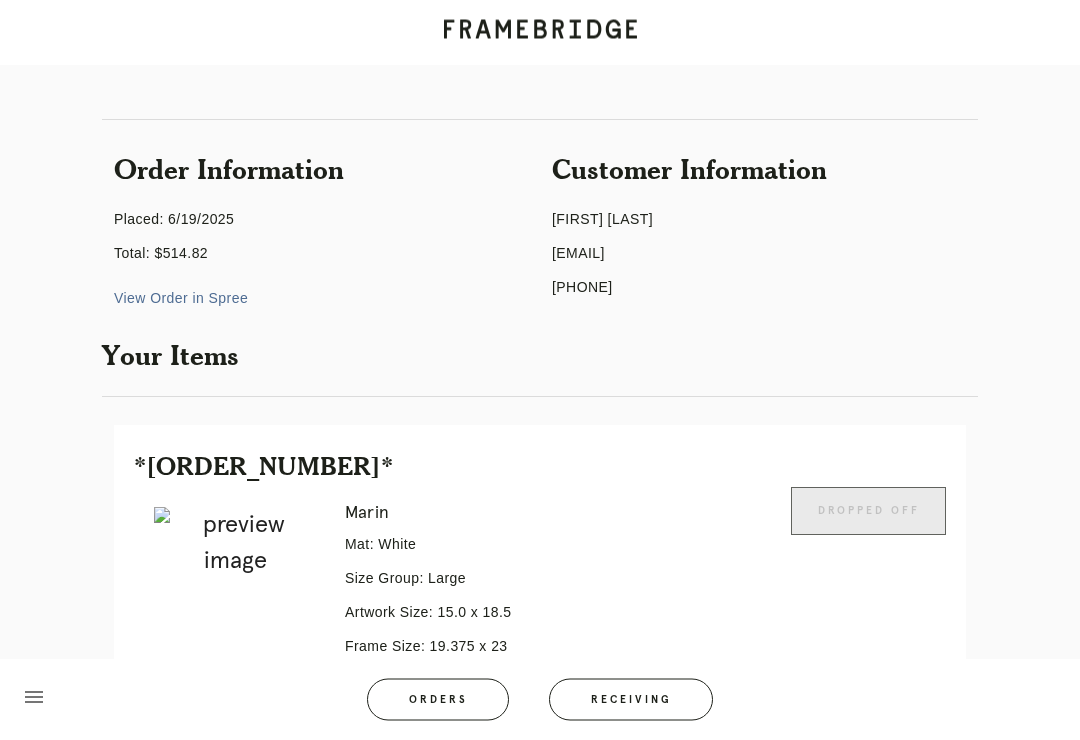 click on "View Order in Spree" at bounding box center [181, 299] 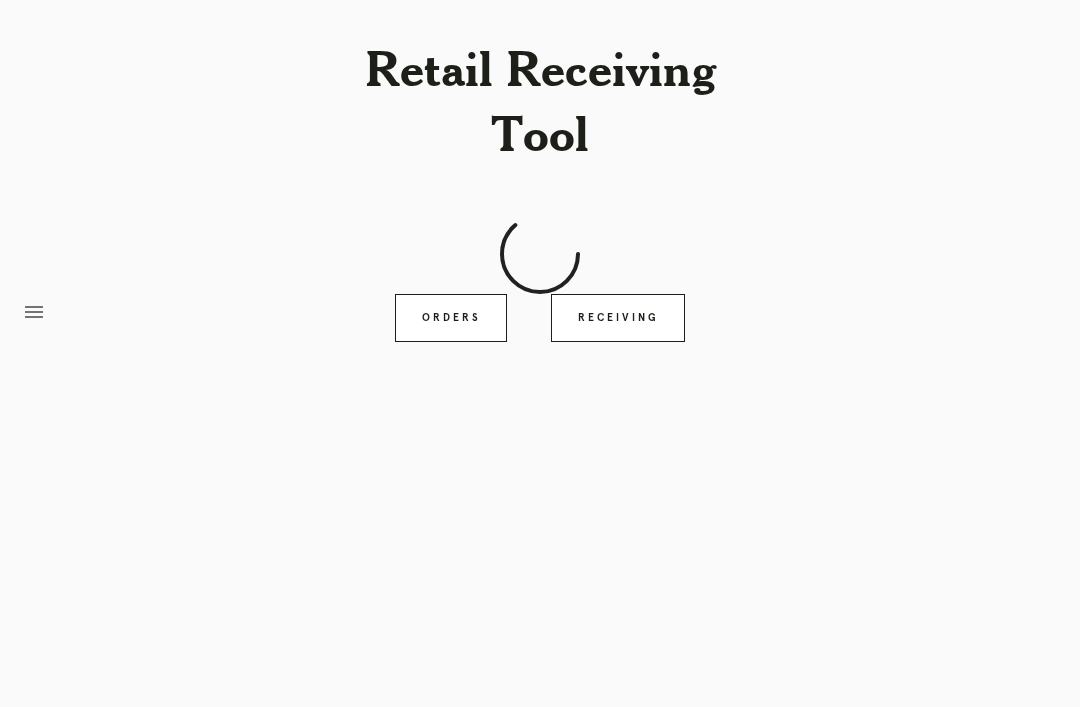 scroll, scrollTop: 0, scrollLeft: 0, axis: both 